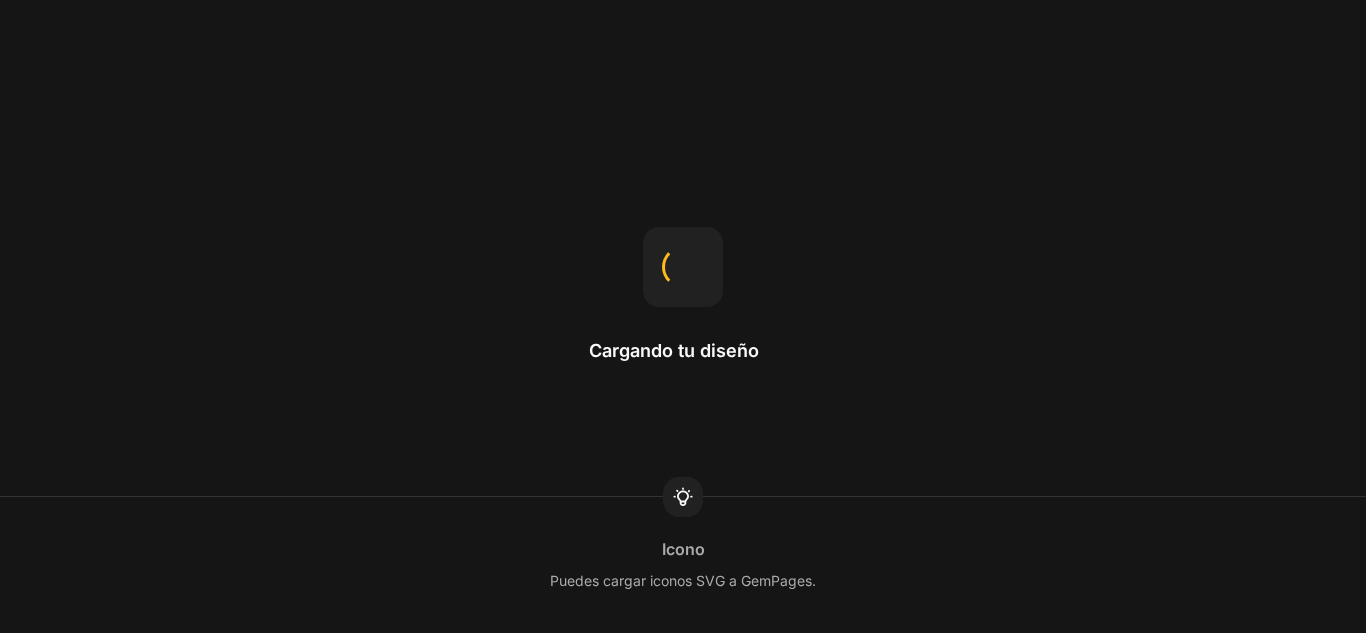 scroll, scrollTop: 0, scrollLeft: 0, axis: both 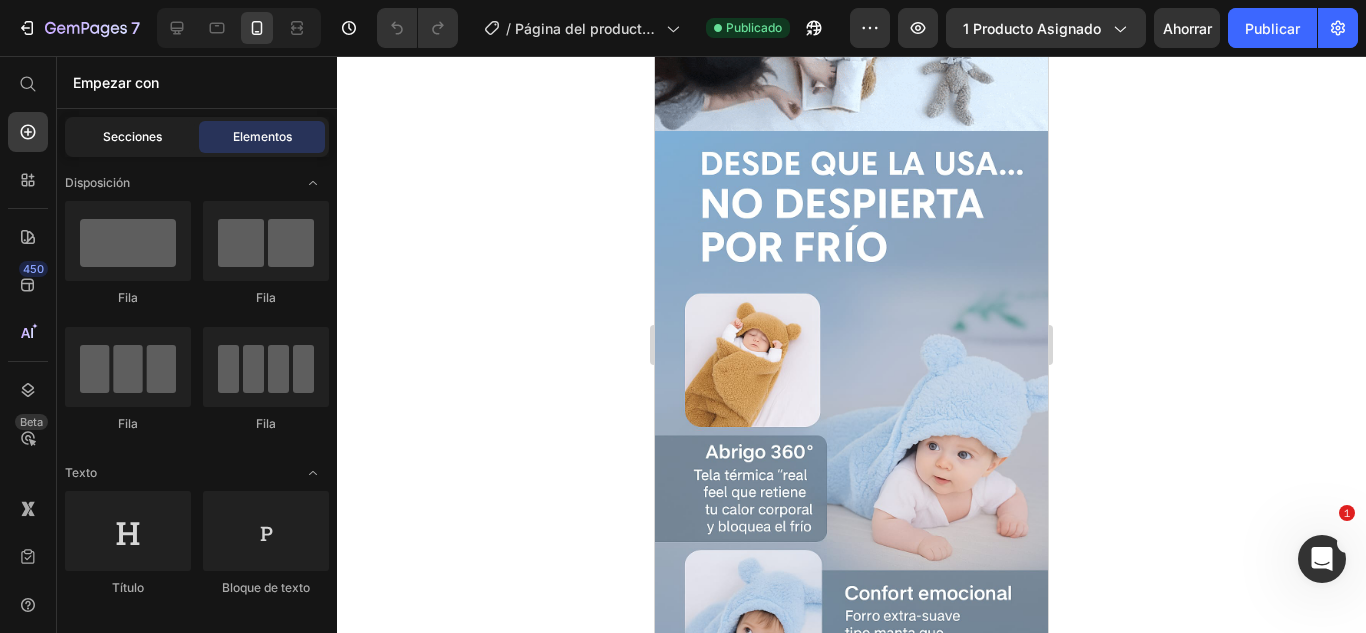 click on "Secciones" at bounding box center [132, 136] 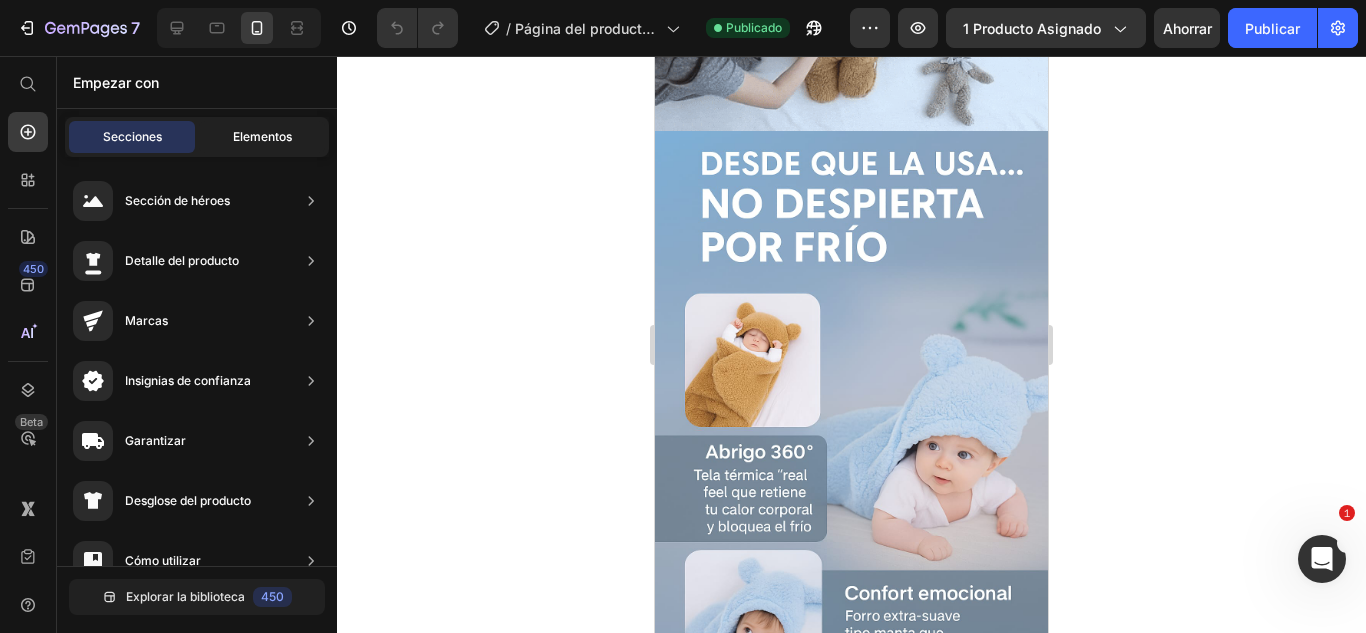 click on "Elementos" 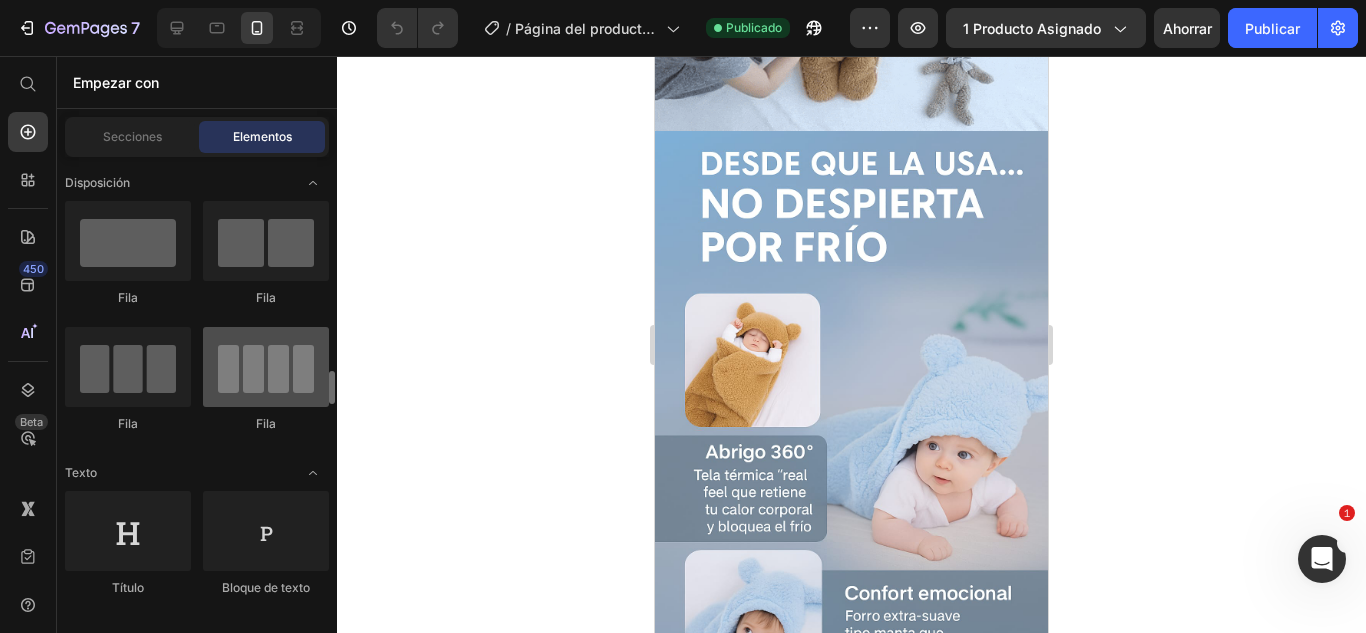 scroll, scrollTop: 300, scrollLeft: 0, axis: vertical 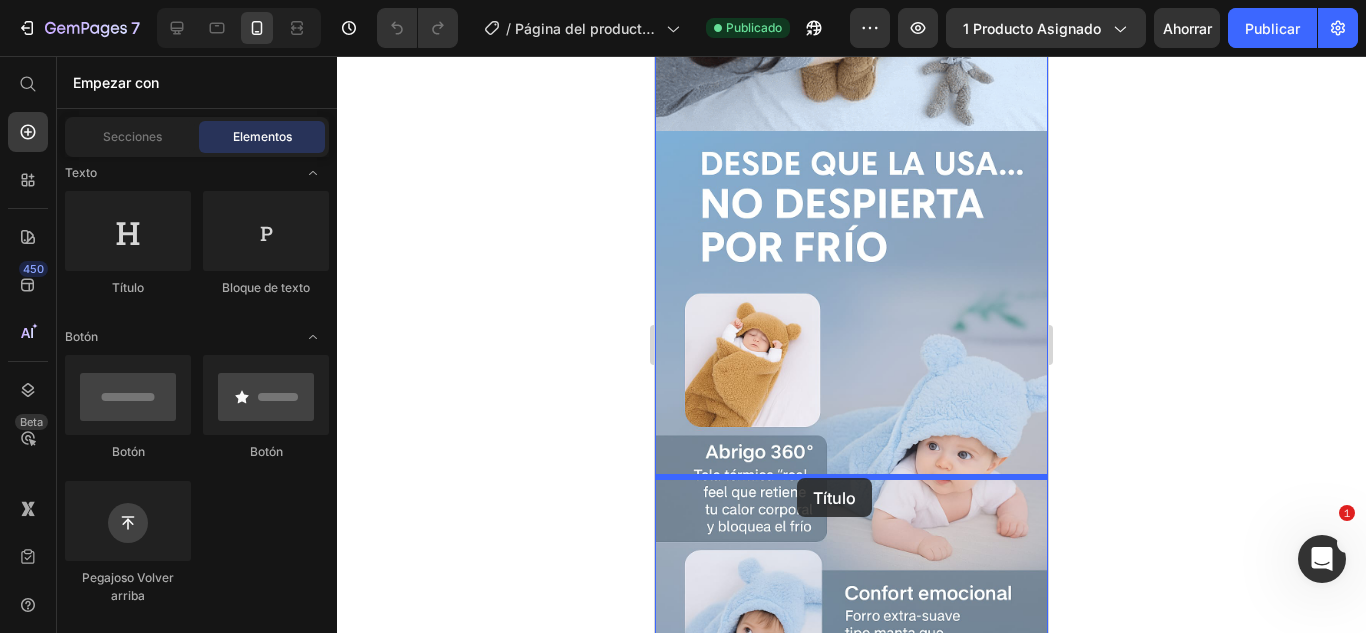 drag, startPoint x: 794, startPoint y: 288, endPoint x: 797, endPoint y: 478, distance: 190.02368 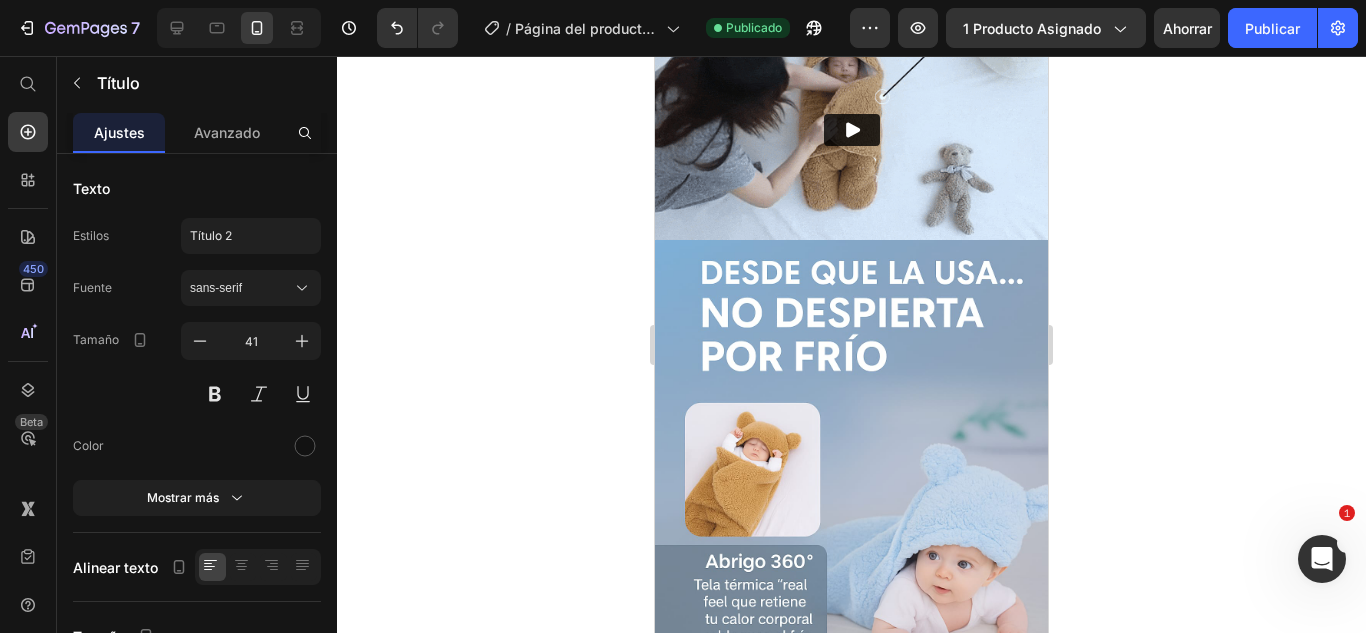 scroll, scrollTop: 500, scrollLeft: 0, axis: vertical 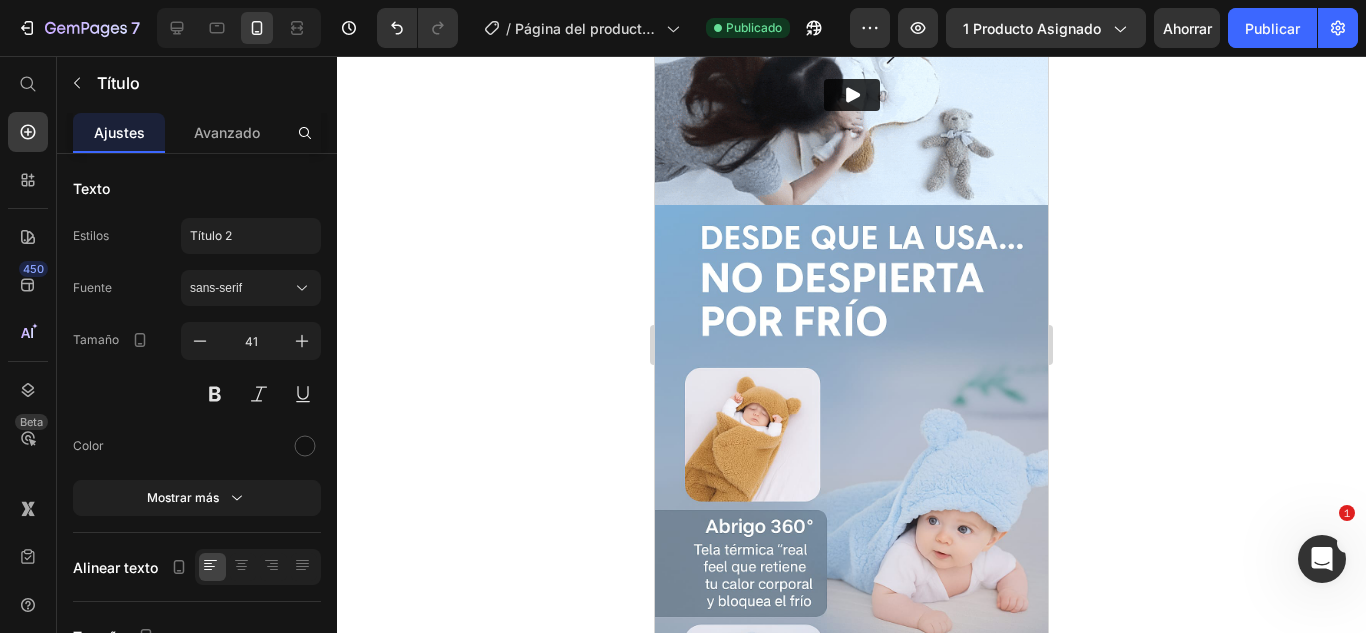 click on "Your heading text goes here" at bounding box center (851, -103) 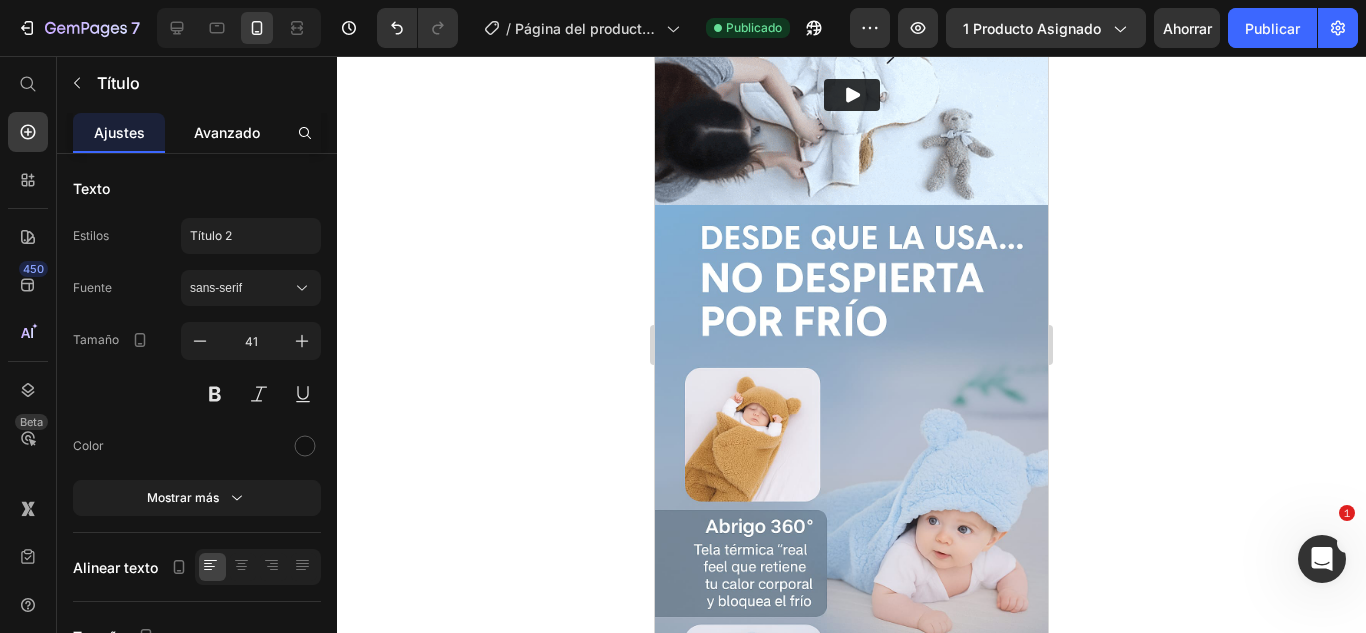 click on "Avanzado" 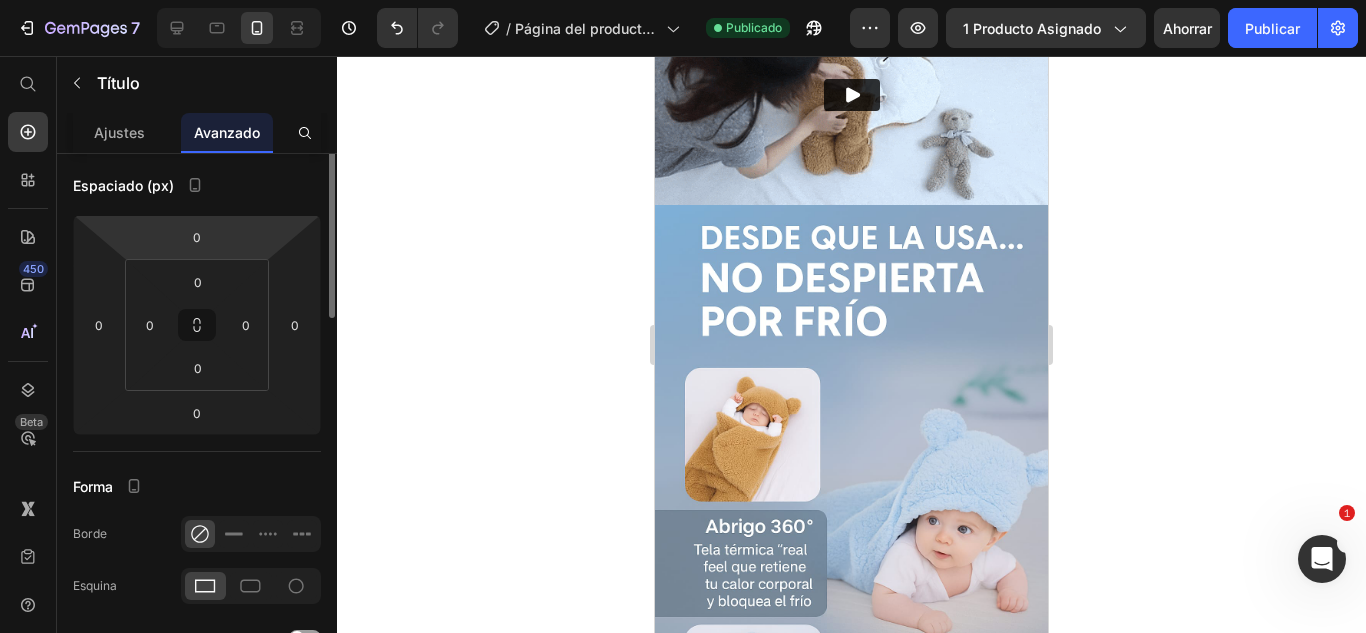 scroll, scrollTop: 0, scrollLeft: 0, axis: both 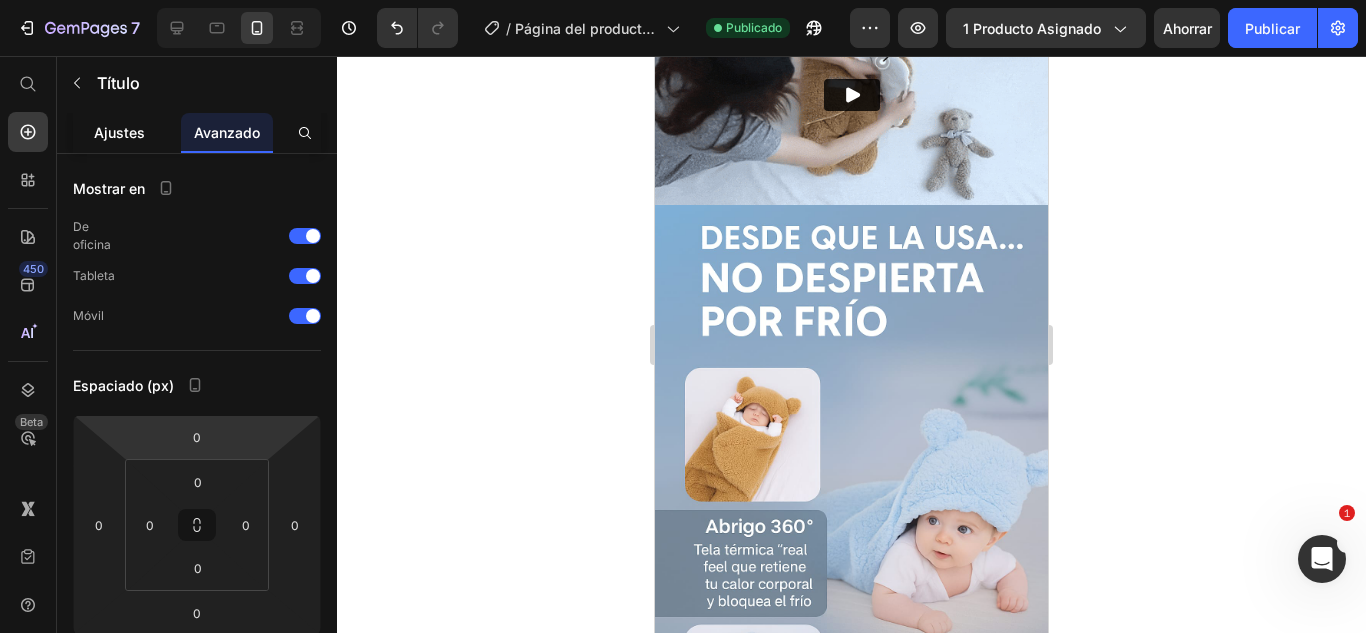 click on "Ajustes" 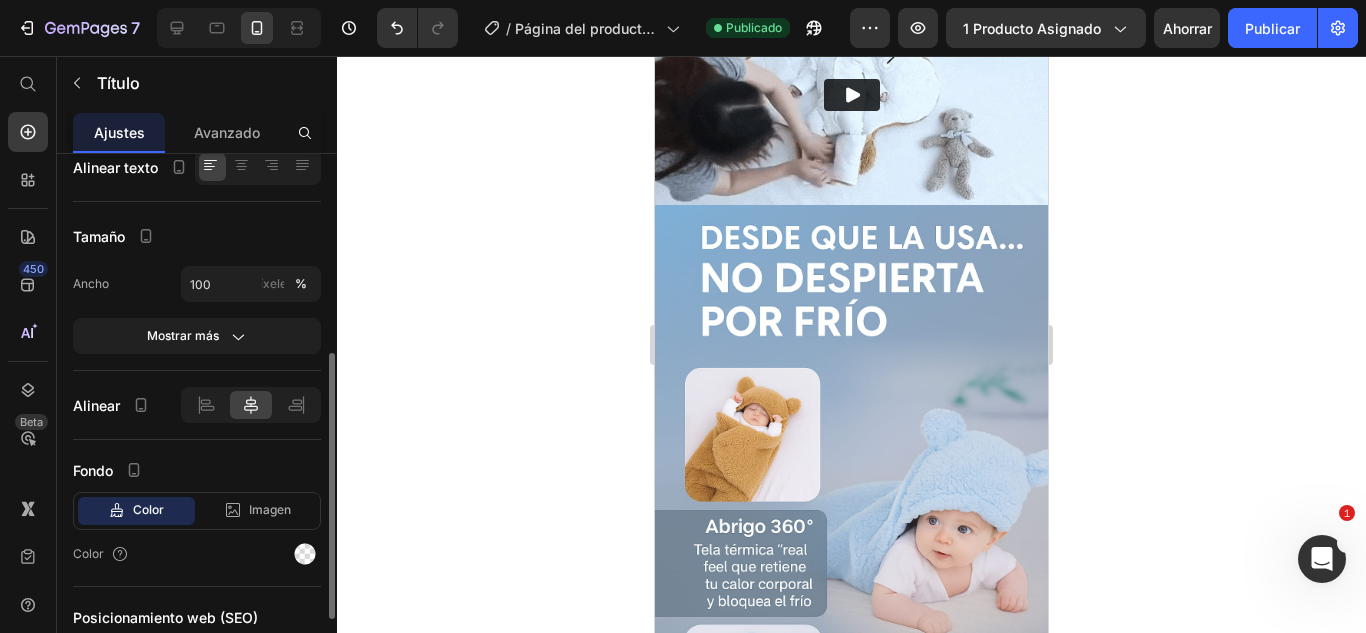 scroll, scrollTop: 541, scrollLeft: 0, axis: vertical 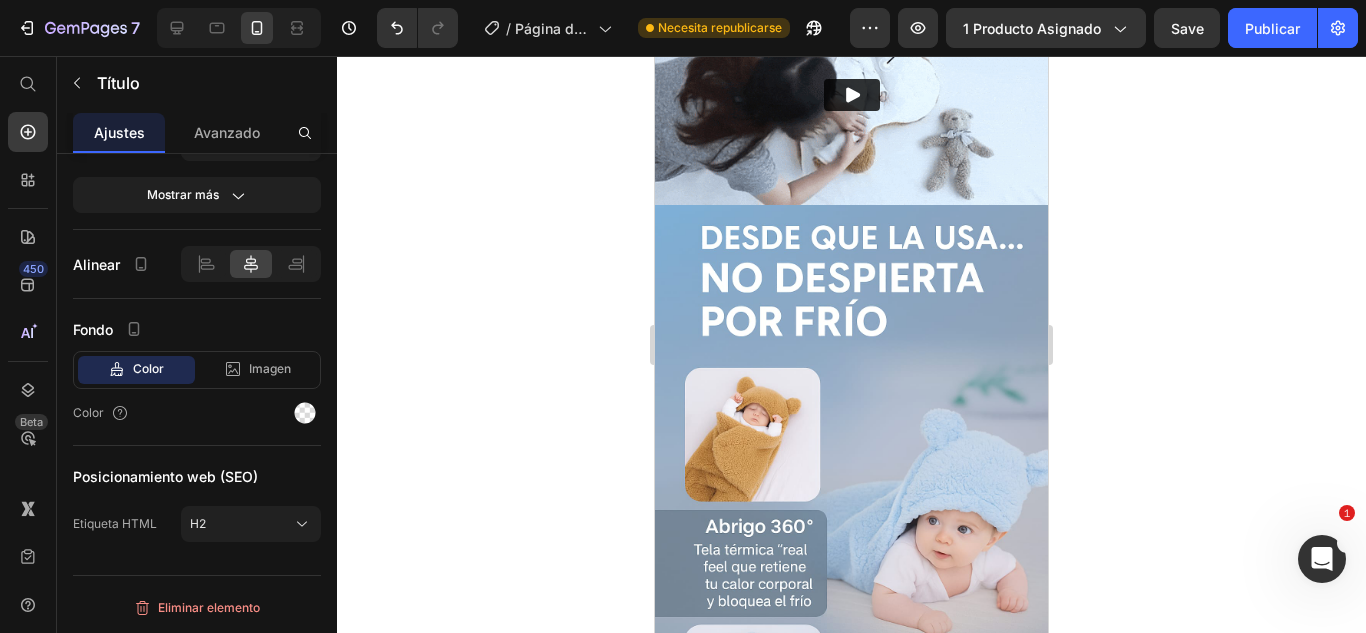 click on "Your heading text goes here Heading   0 Section 5" at bounding box center [851, -103] 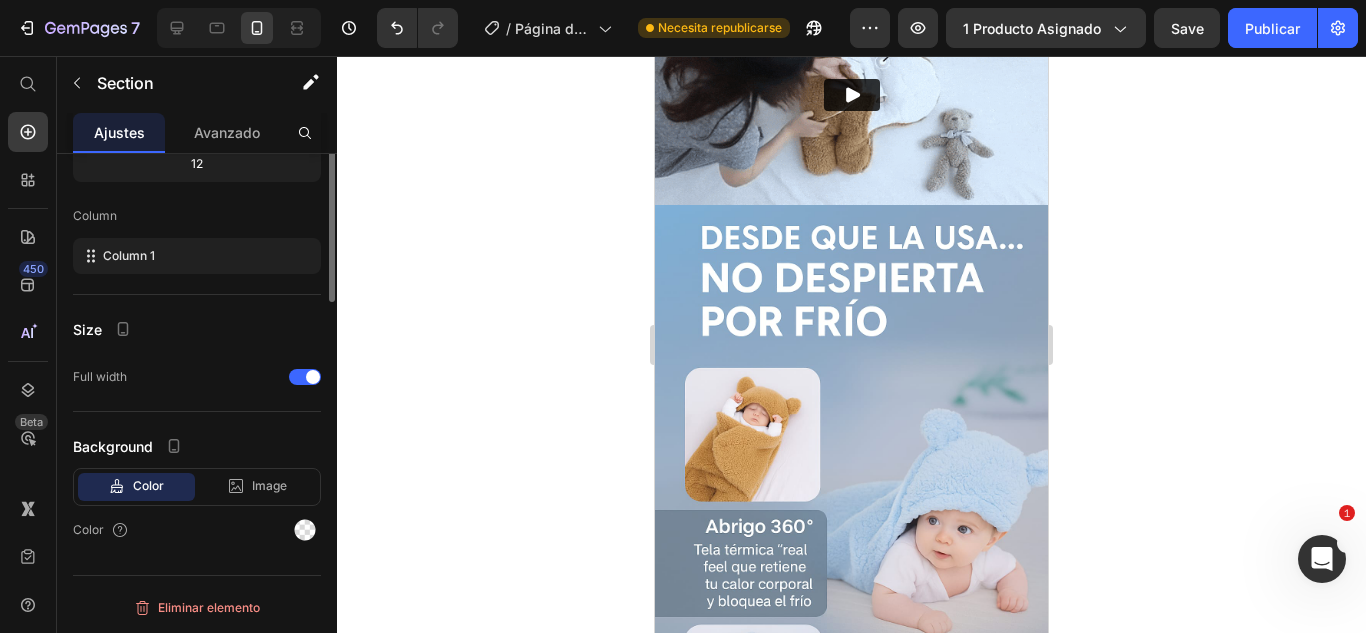scroll, scrollTop: 0, scrollLeft: 0, axis: both 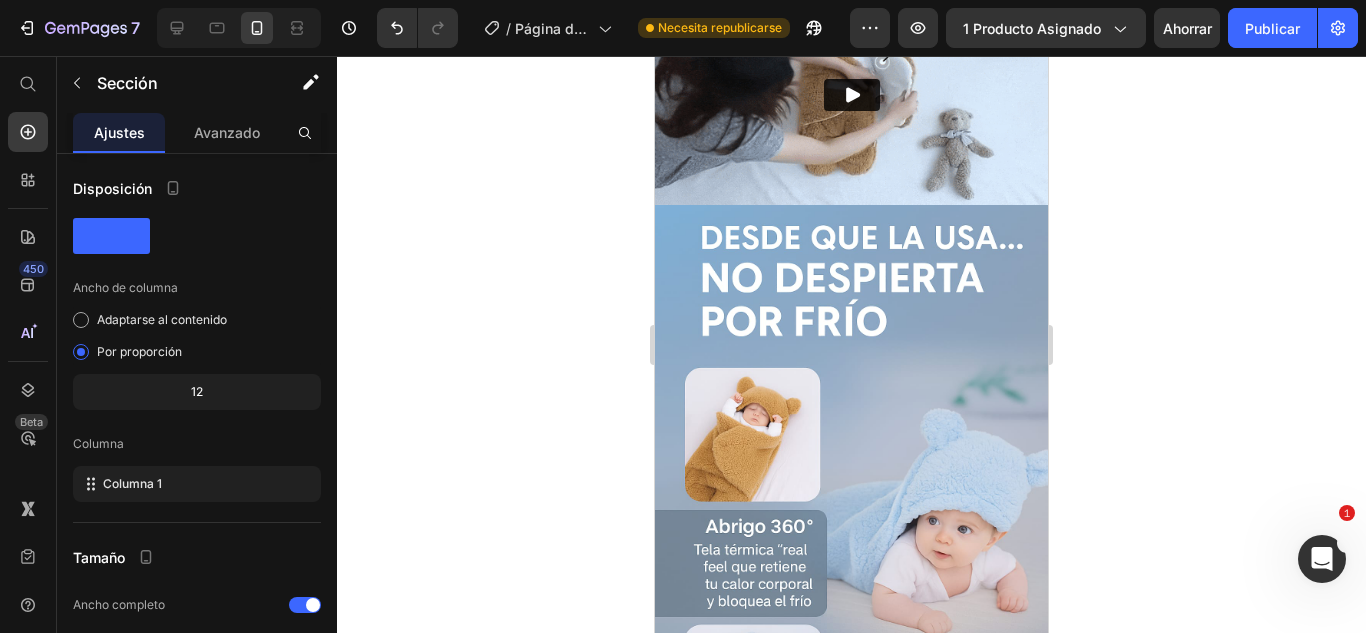 click 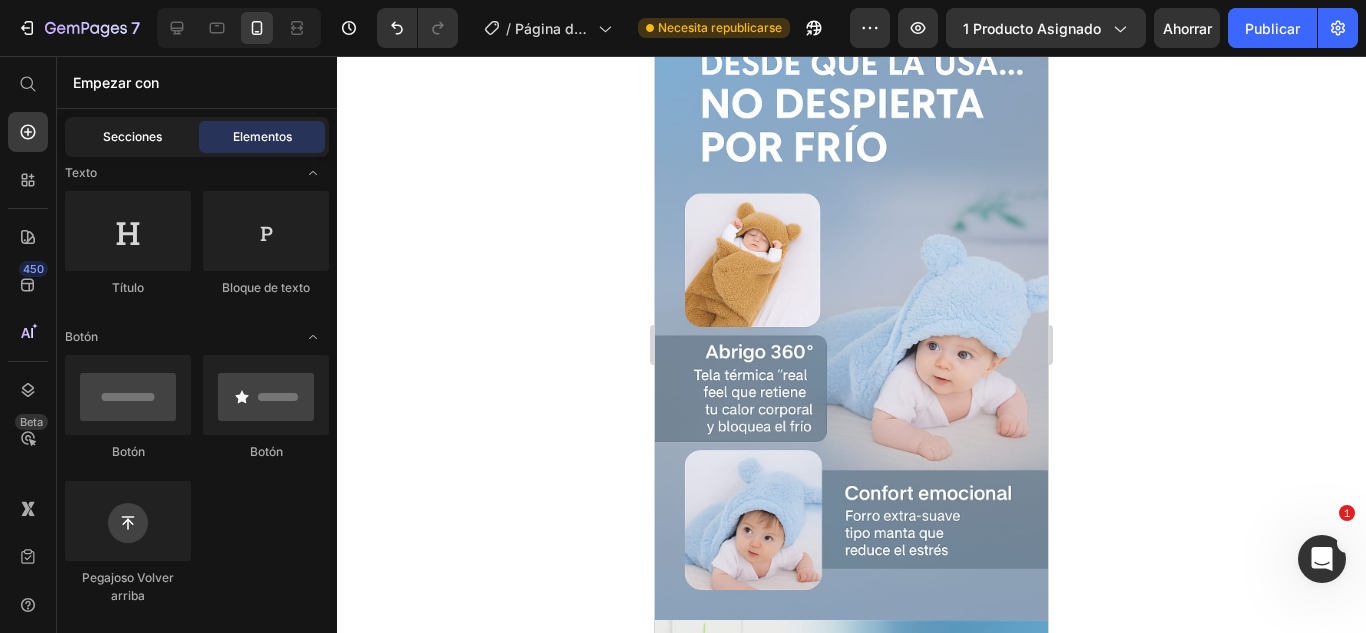 click on "Secciones" 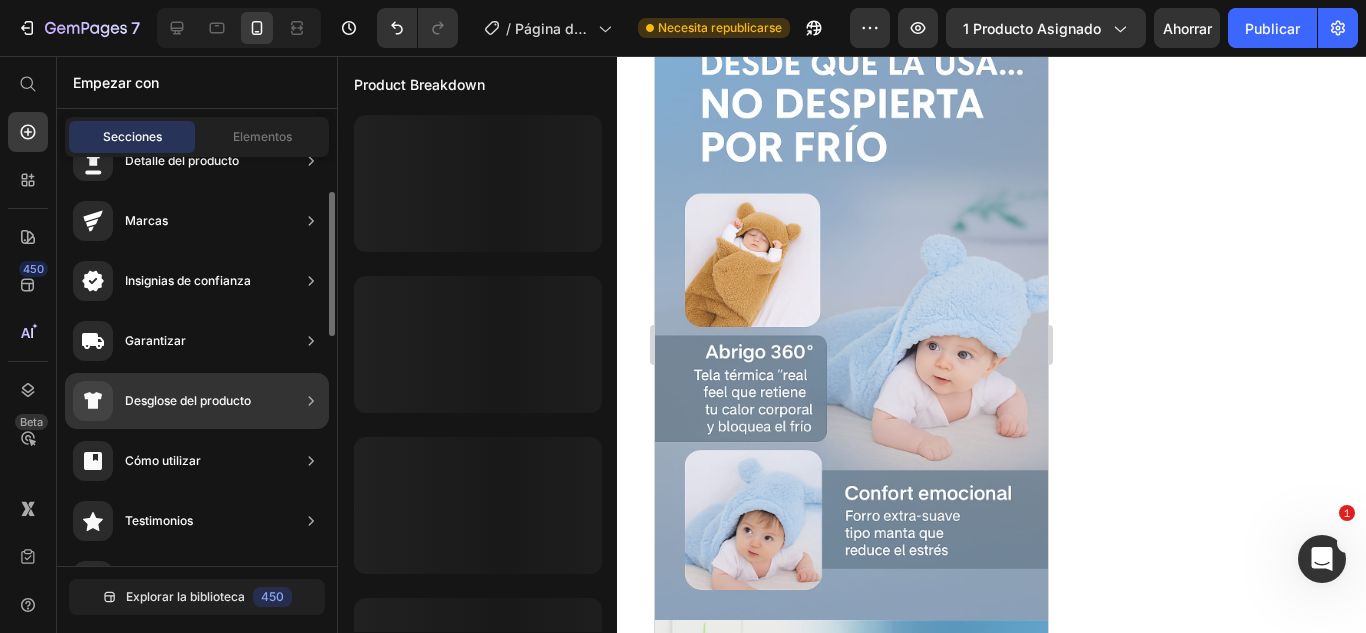 scroll, scrollTop: 200, scrollLeft: 0, axis: vertical 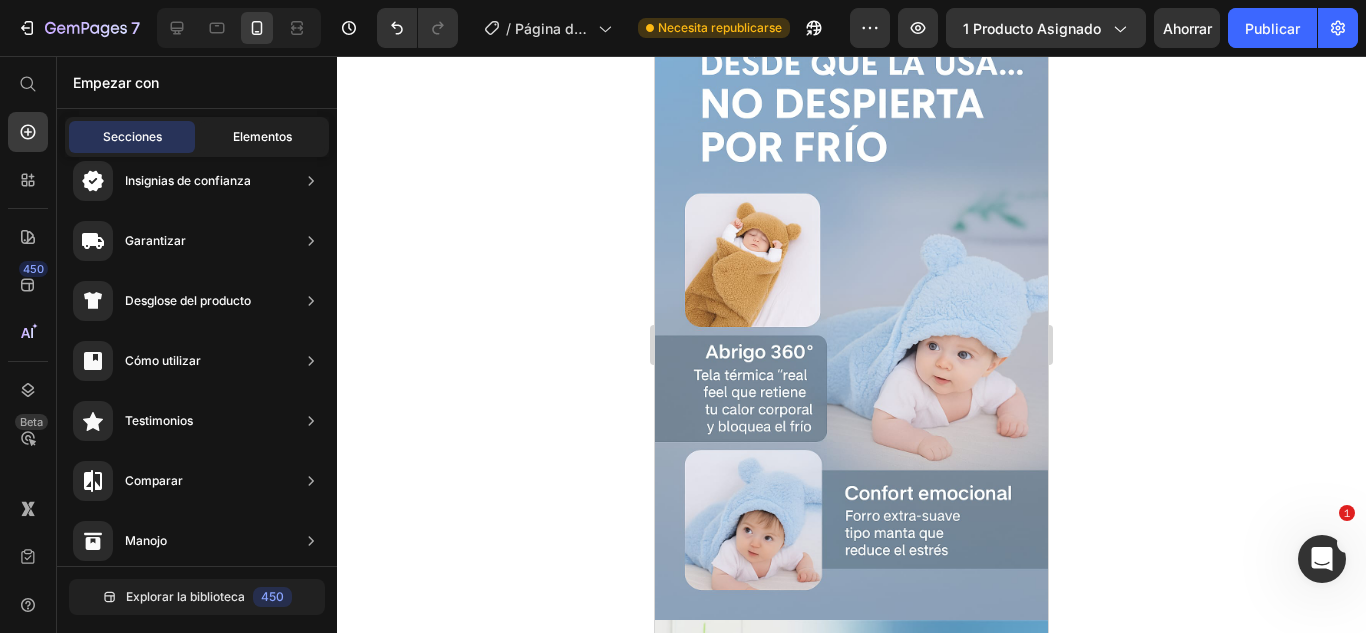 click on "Elementos" at bounding box center (262, 136) 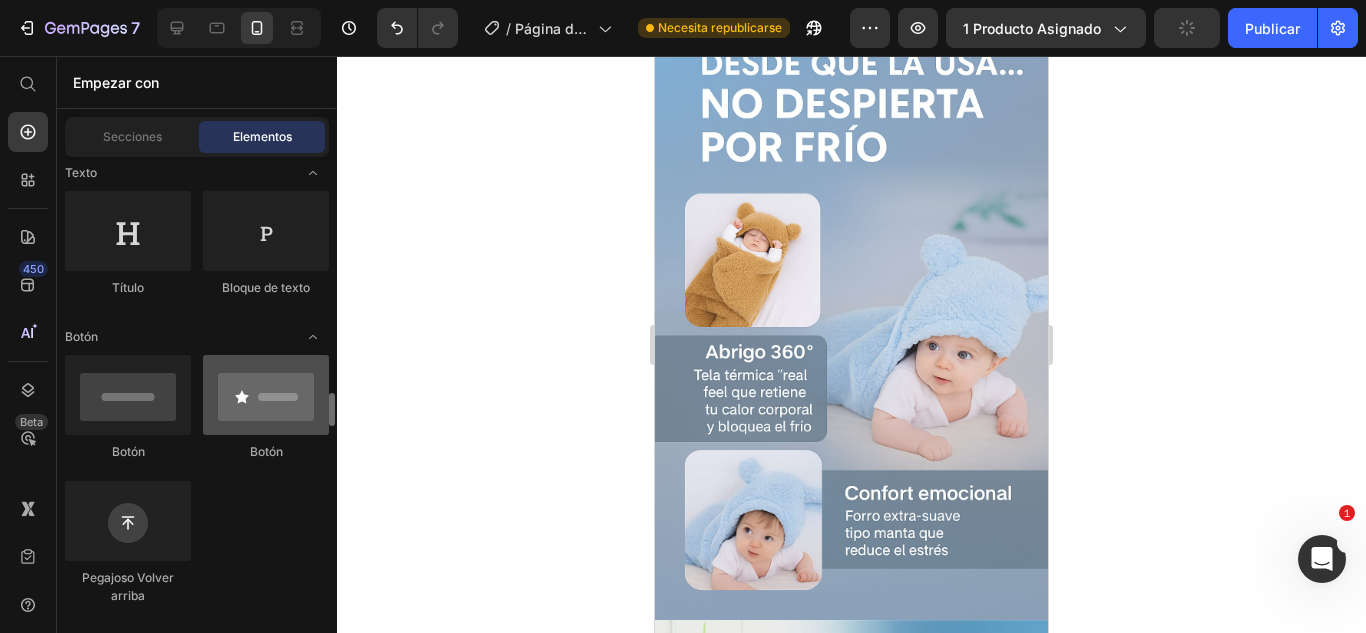 scroll, scrollTop: 600, scrollLeft: 0, axis: vertical 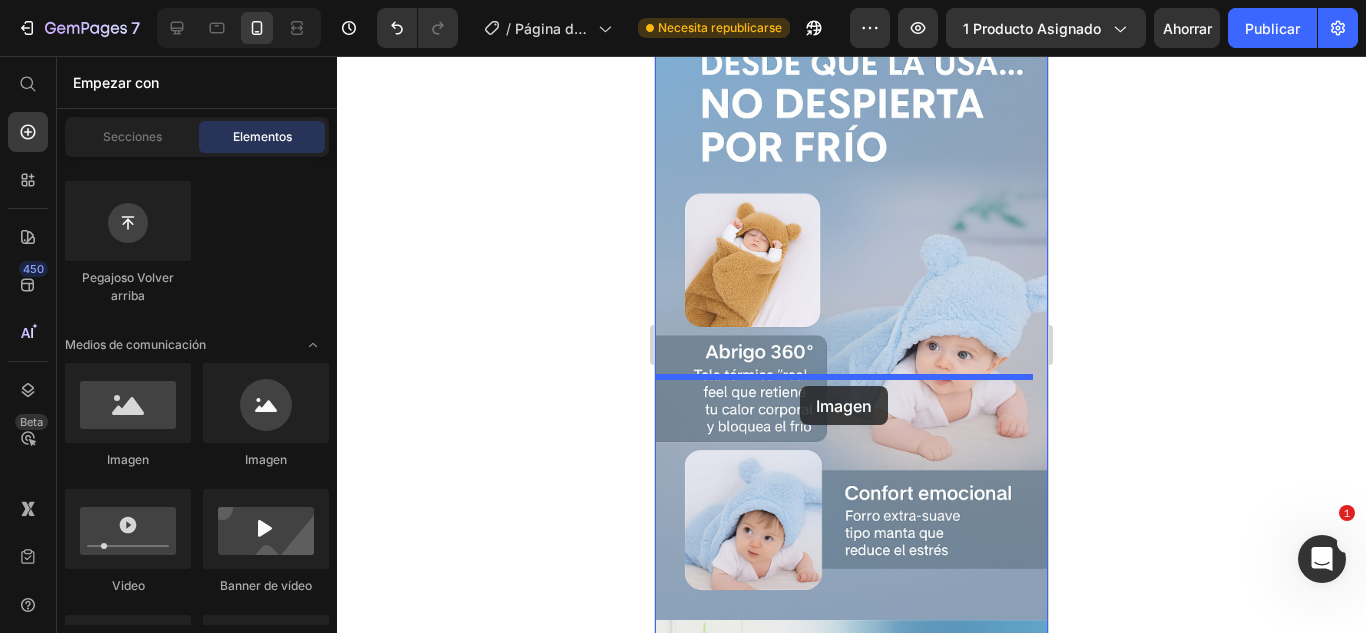 drag, startPoint x: 825, startPoint y: 453, endPoint x: 800, endPoint y: 386, distance: 71.51224 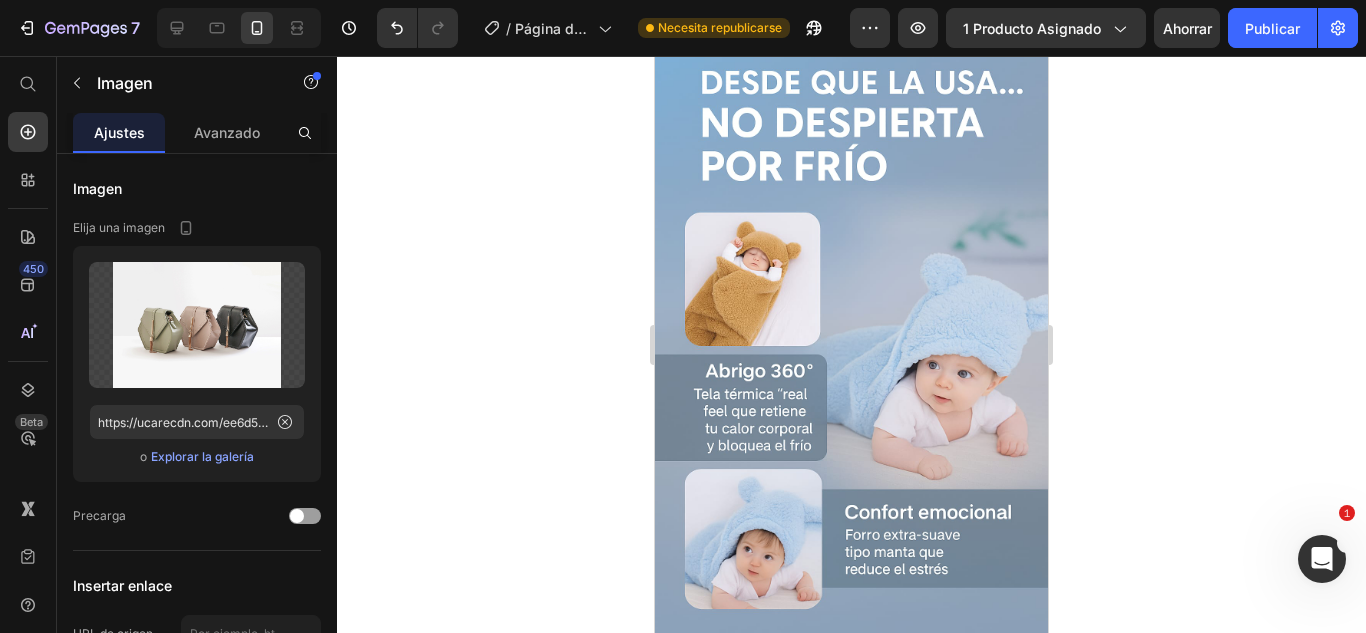 scroll, scrollTop: 500, scrollLeft: 0, axis: vertical 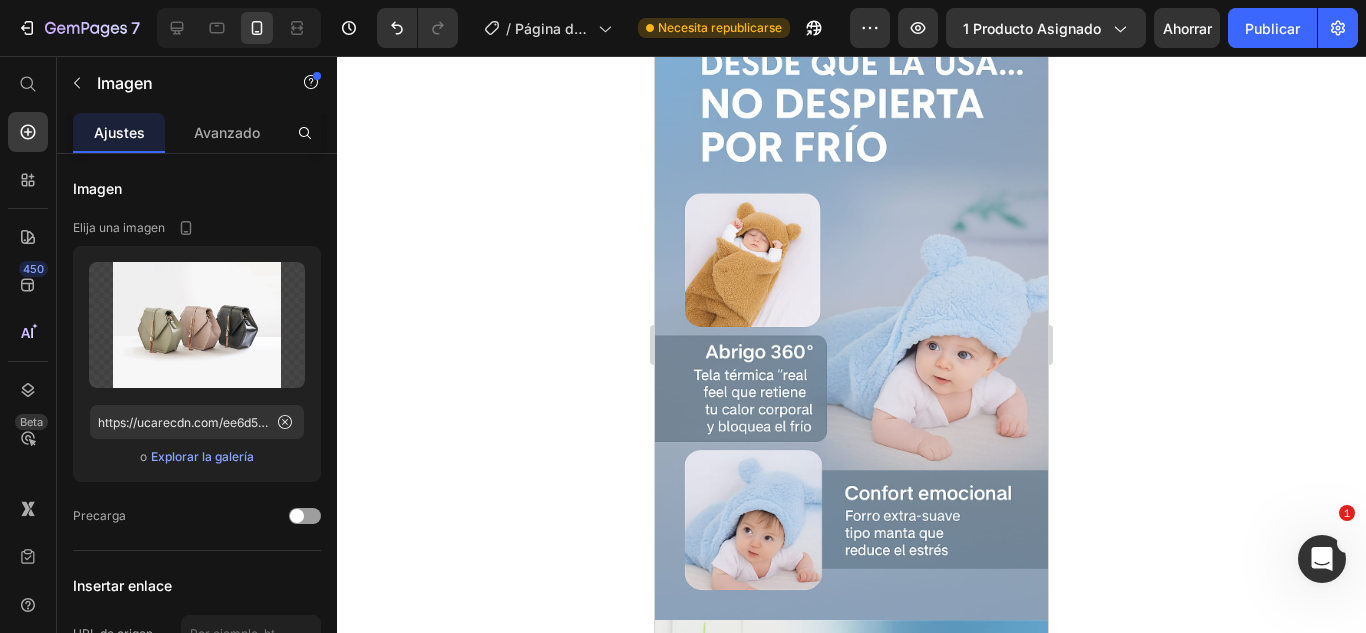 click at bounding box center (851, -190) 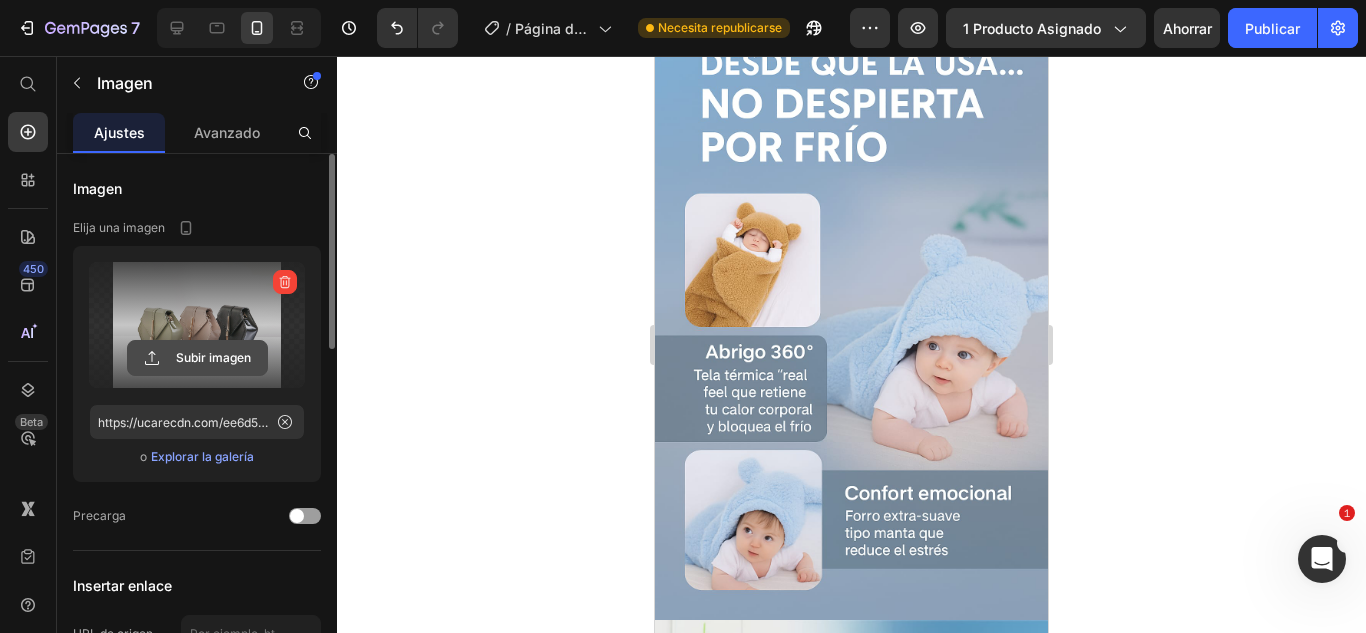click 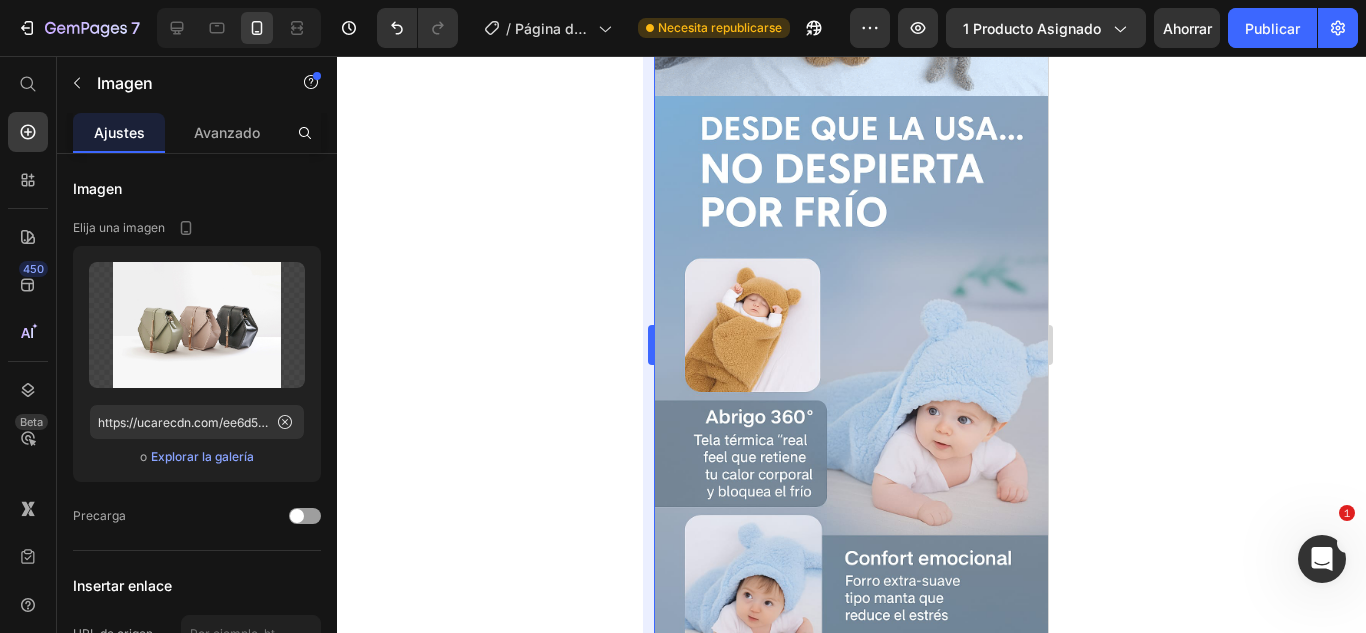 scroll, scrollTop: 400, scrollLeft: 0, axis: vertical 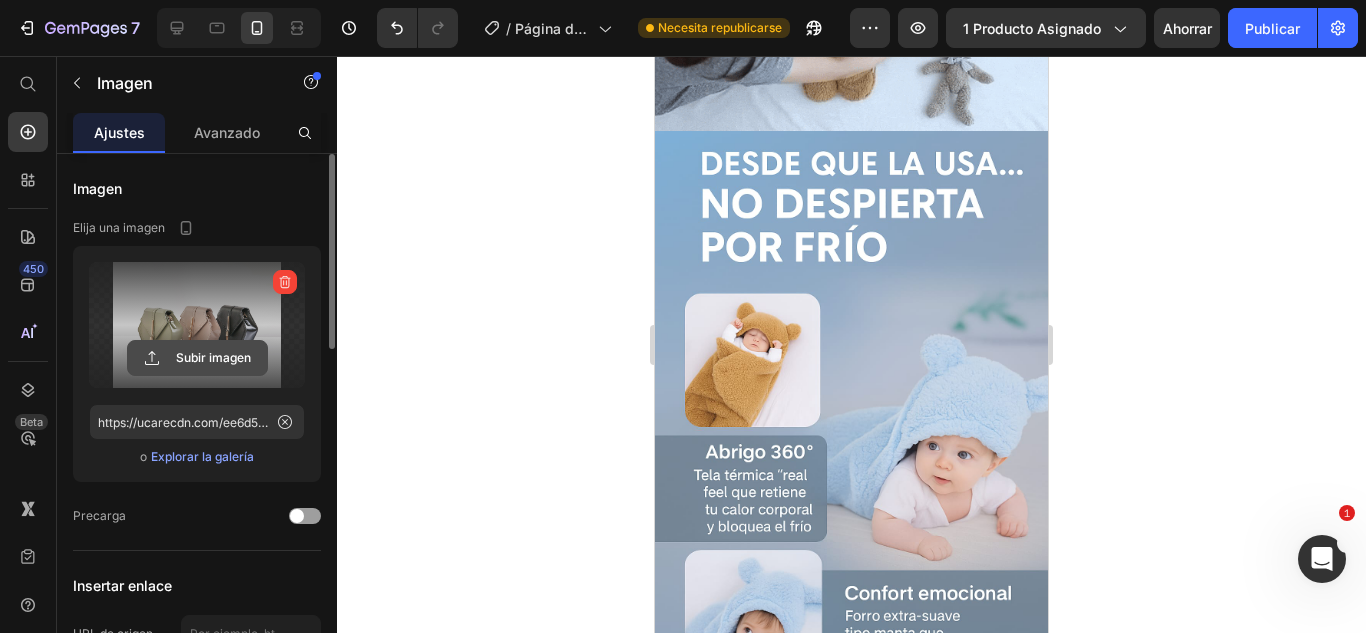 click 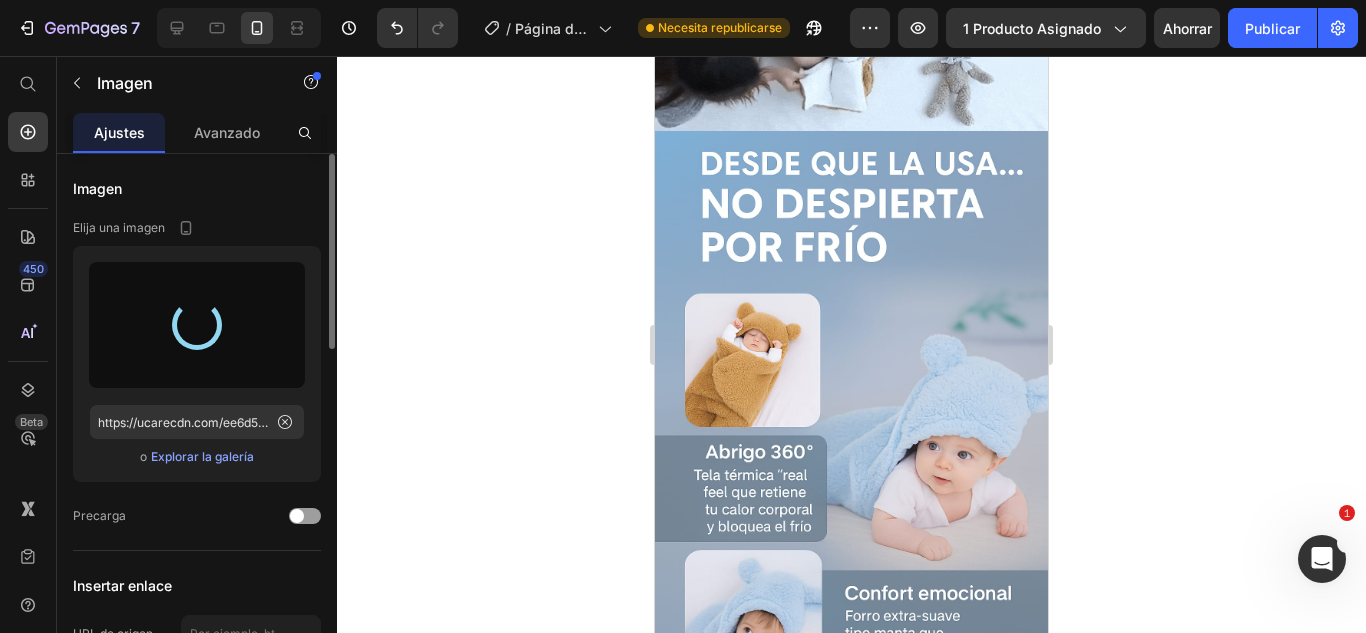 type on "https://cdn.shopify.com/s/files/1/0697/9633/1683/files/gempages_560055108570710896-f2e06a50-28f5-4d1f-964c-4d10644e580e.jpg" 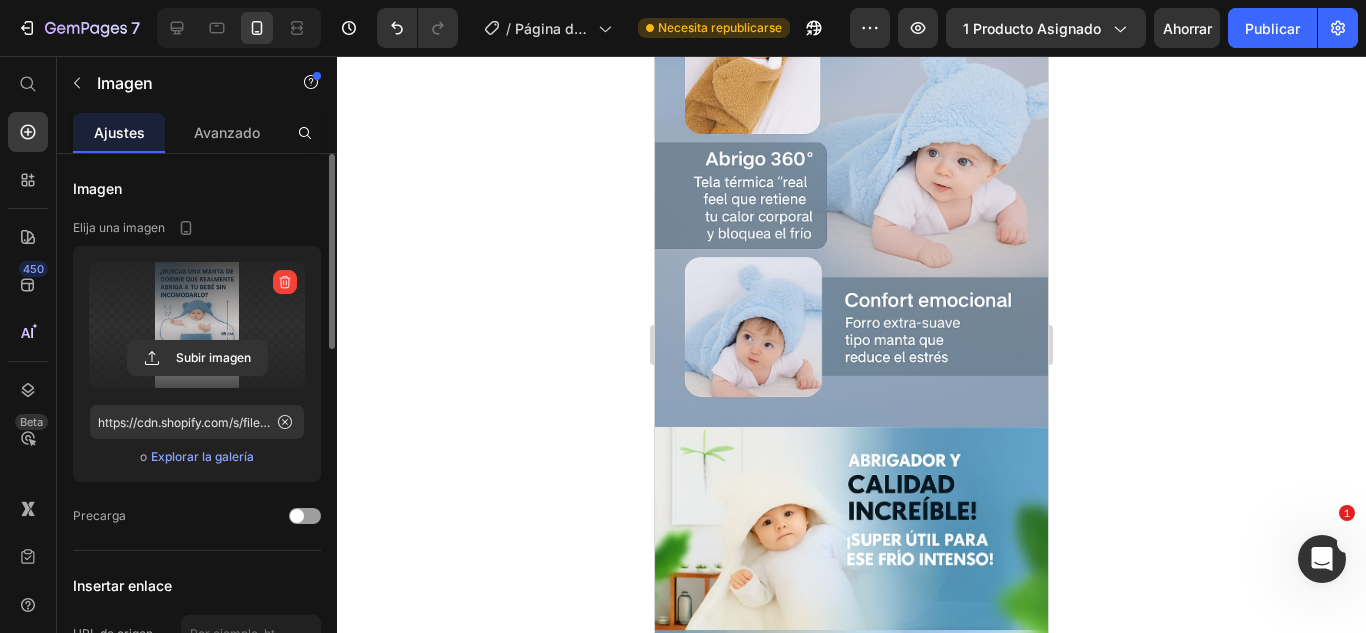 scroll, scrollTop: 700, scrollLeft: 0, axis: vertical 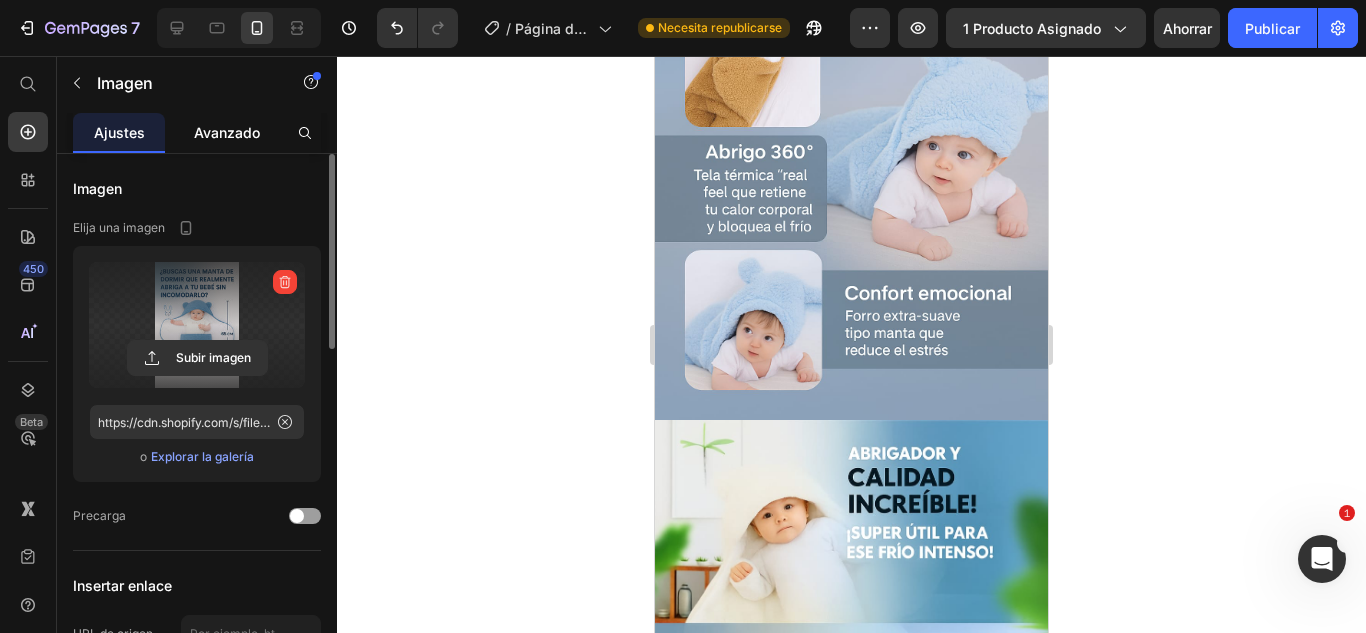 click on "Avanzado" at bounding box center [227, 132] 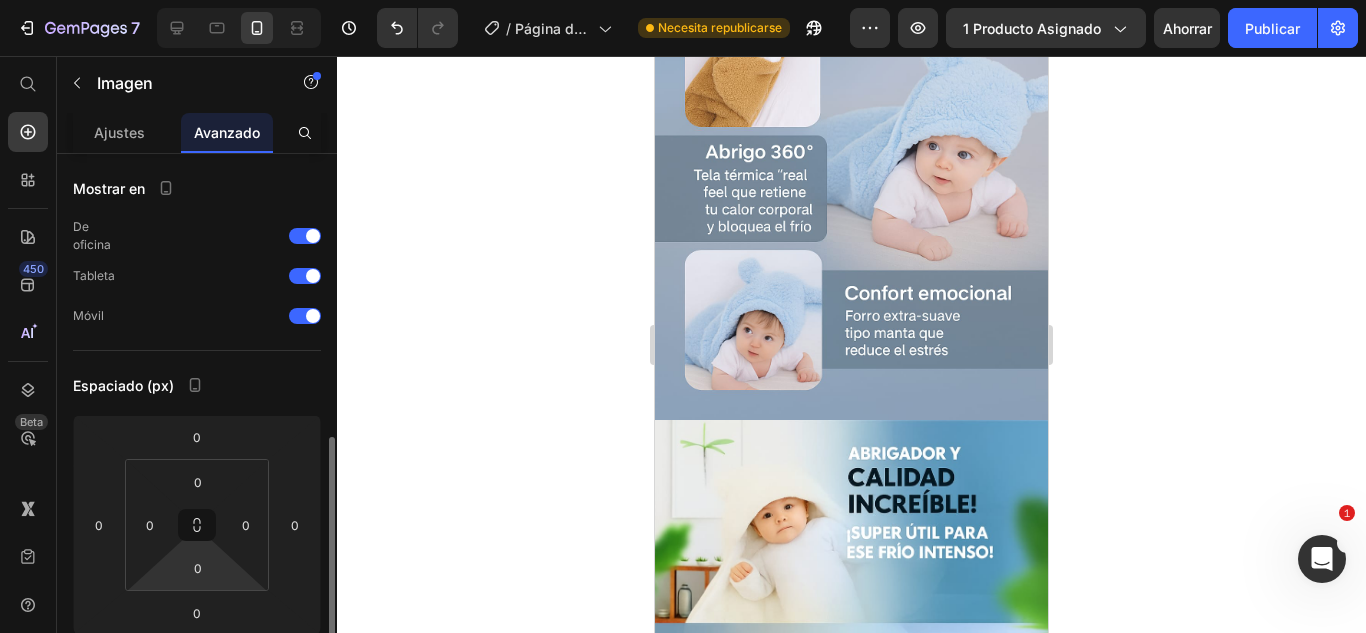 scroll, scrollTop: 200, scrollLeft: 0, axis: vertical 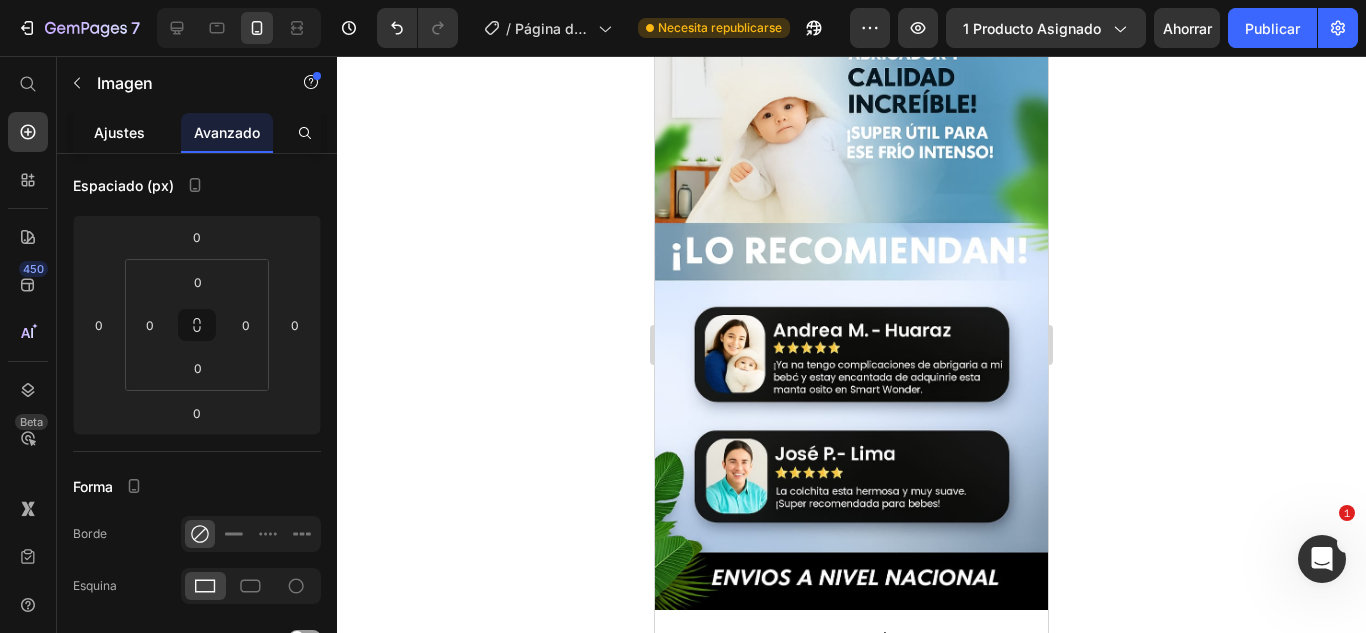 click on "Ajustes" 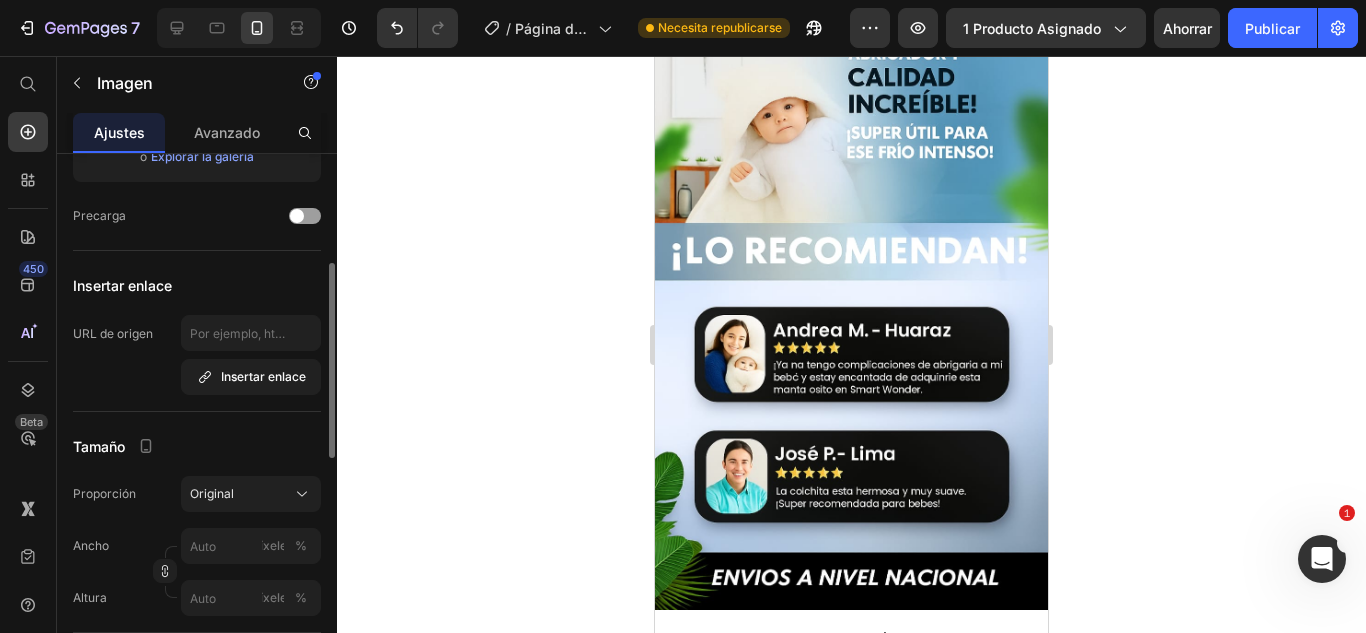 scroll, scrollTop: 0, scrollLeft: 0, axis: both 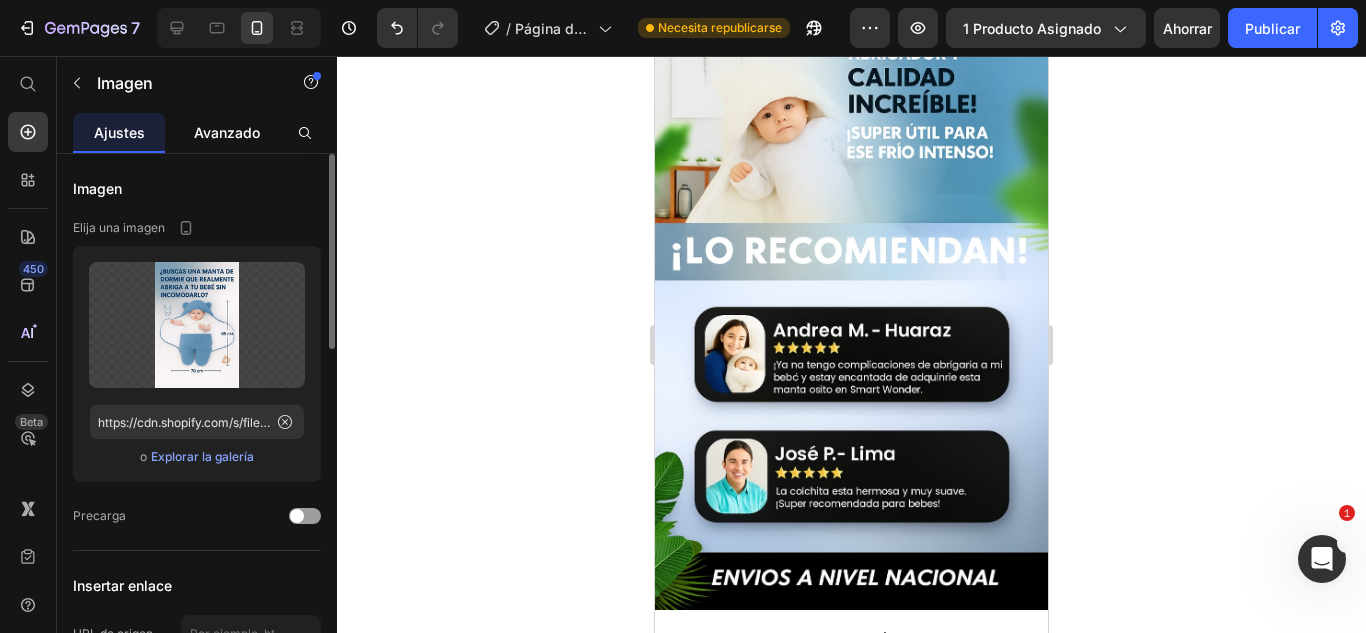 click on "Avanzado" at bounding box center [227, 132] 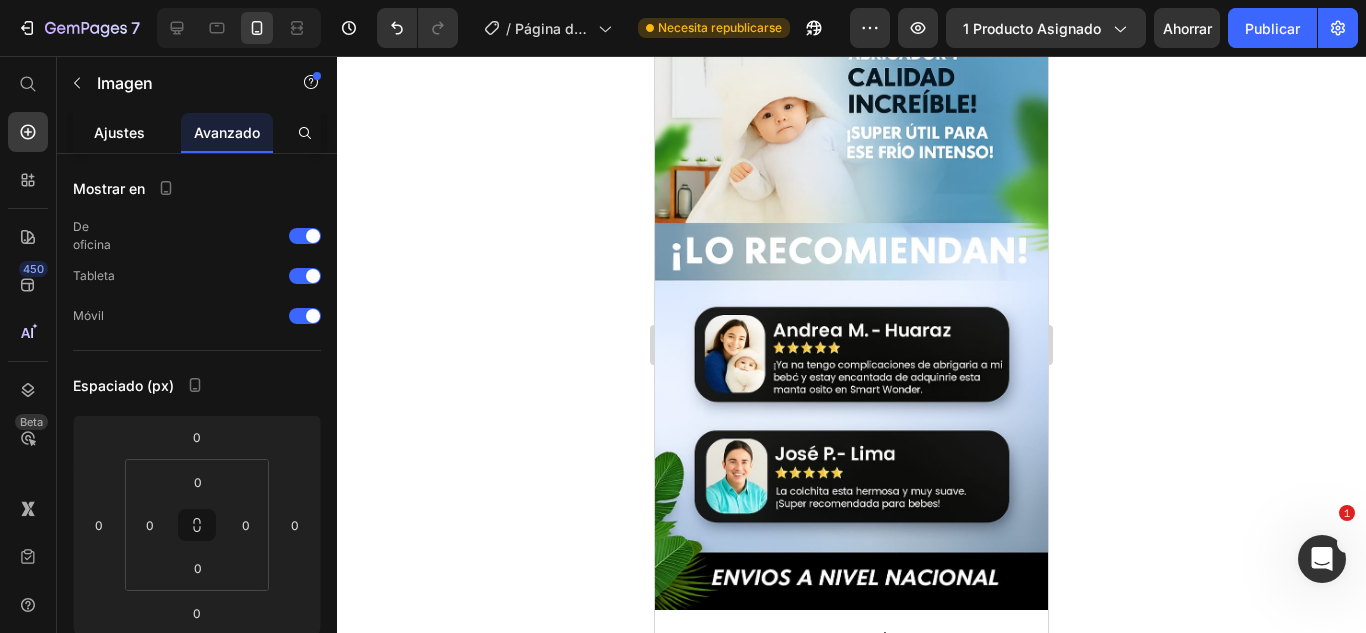 click on "Ajustes" 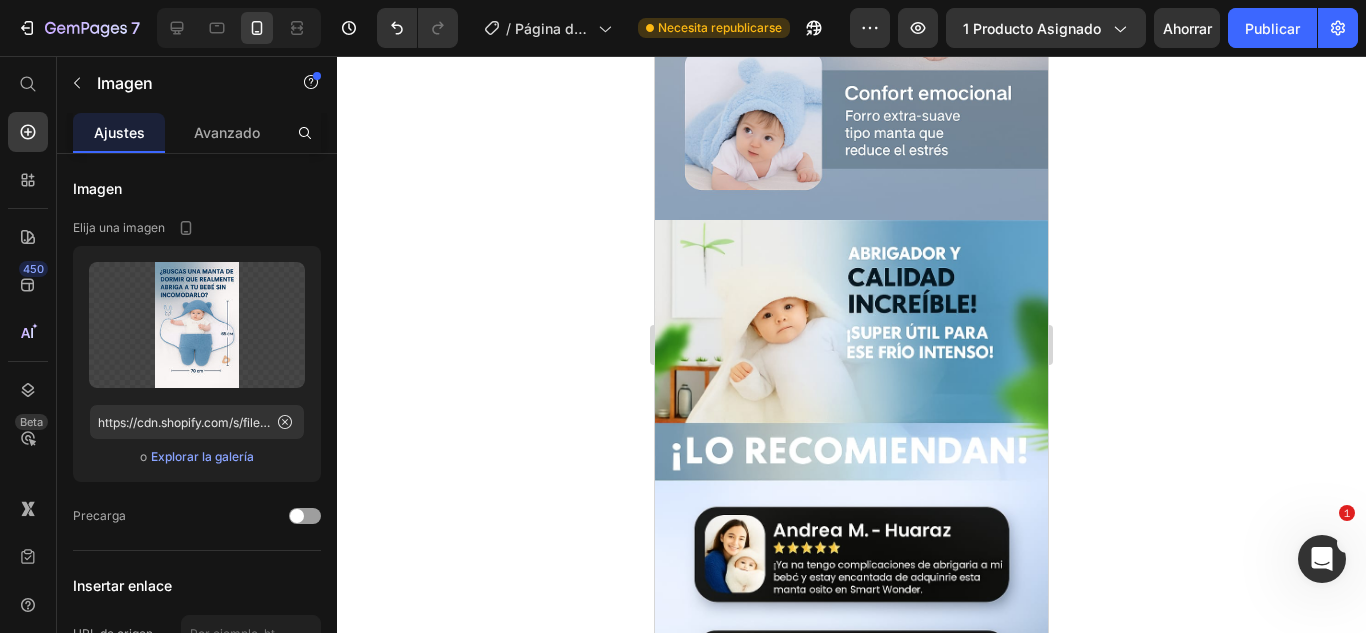 scroll, scrollTop: 1000, scrollLeft: 0, axis: vertical 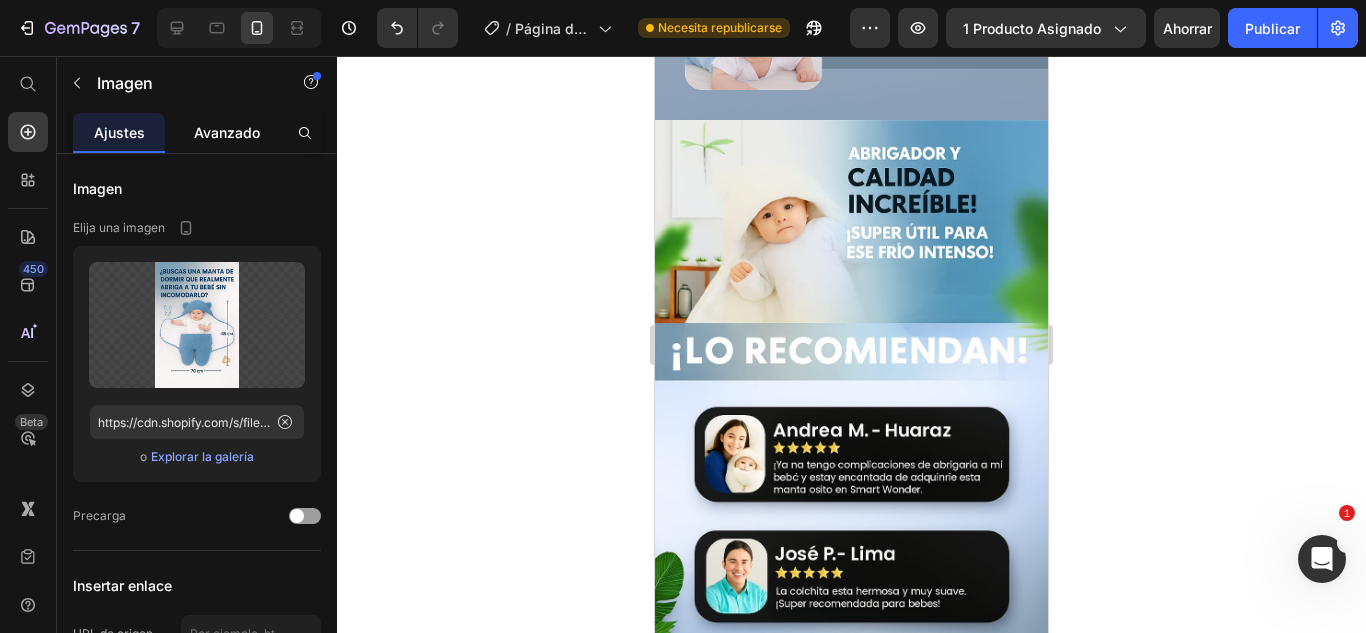 click on "Avanzado" at bounding box center [227, 132] 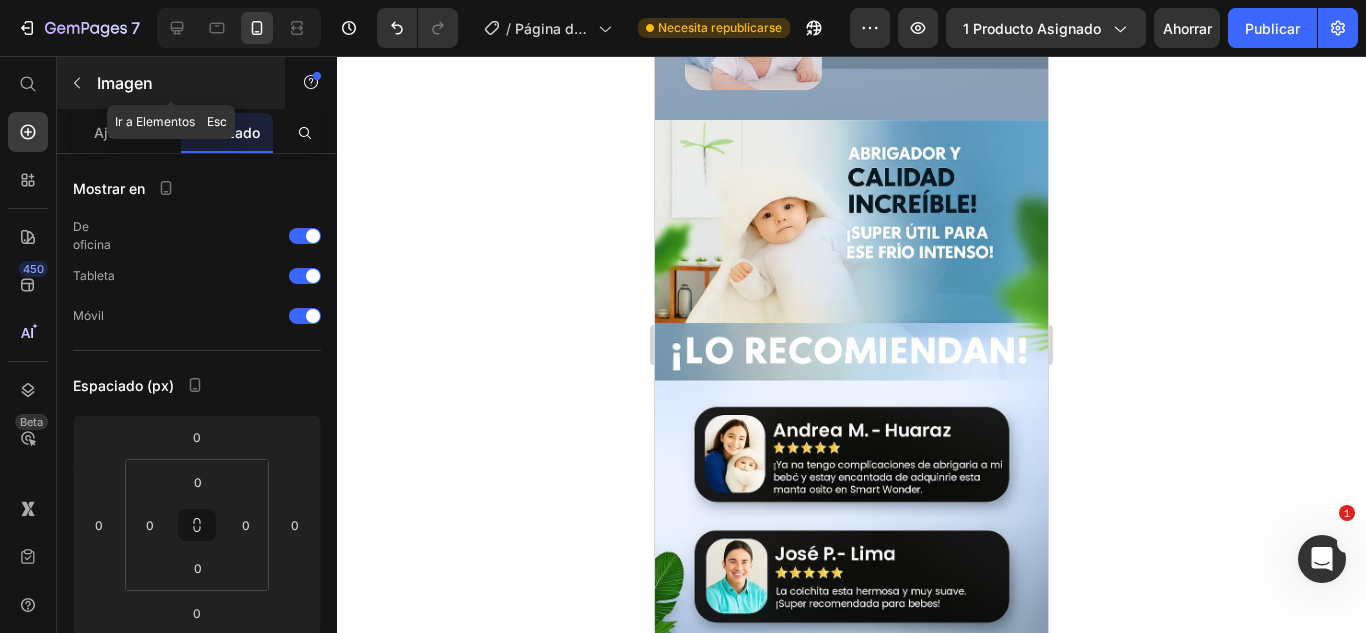 click 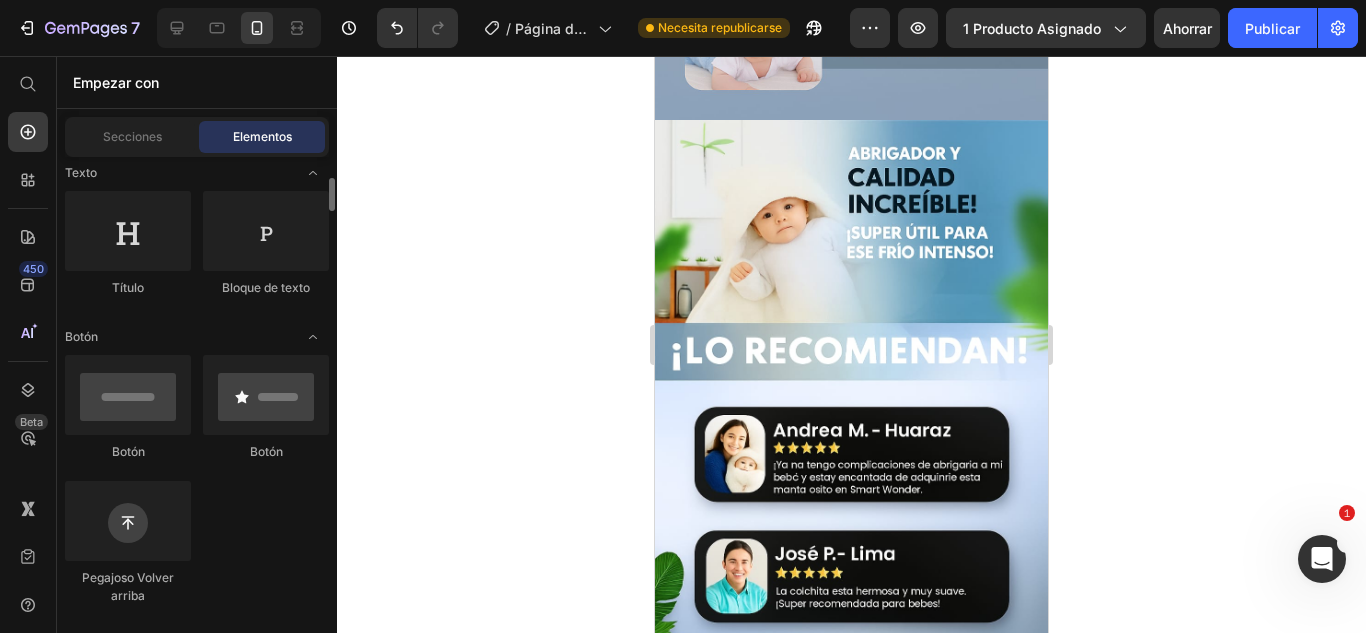scroll, scrollTop: 200, scrollLeft: 0, axis: vertical 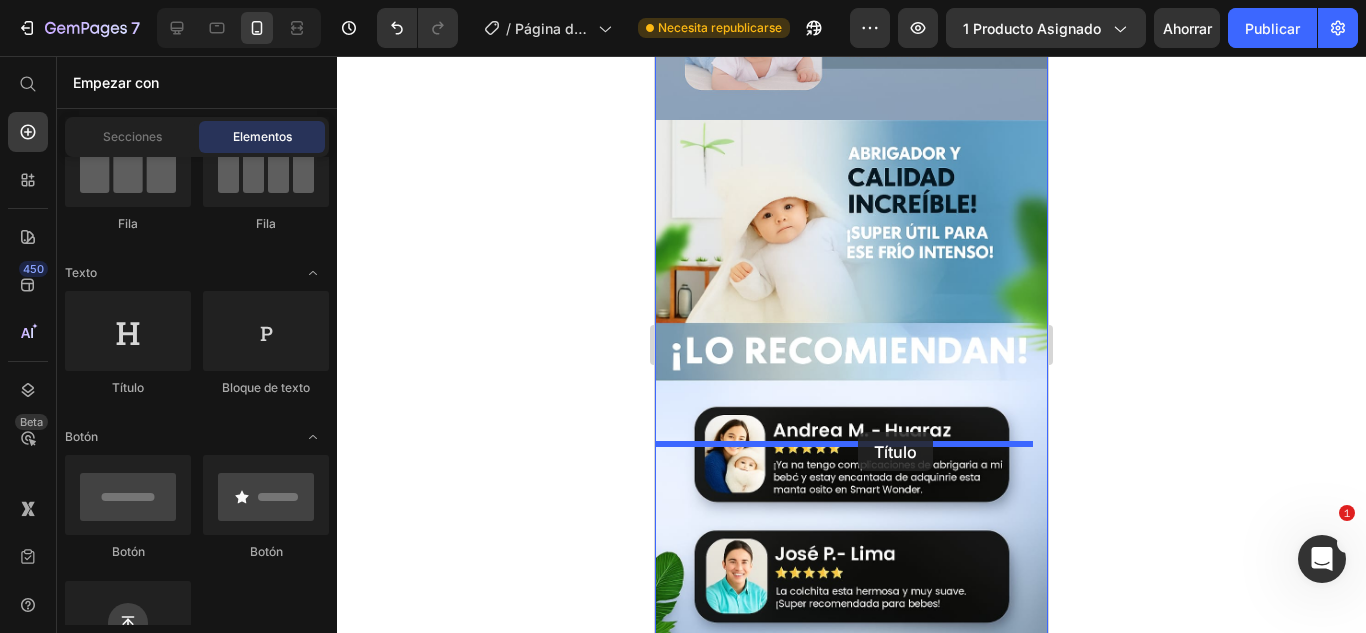 drag, startPoint x: 781, startPoint y: 410, endPoint x: 858, endPoint y: 432, distance: 80.08121 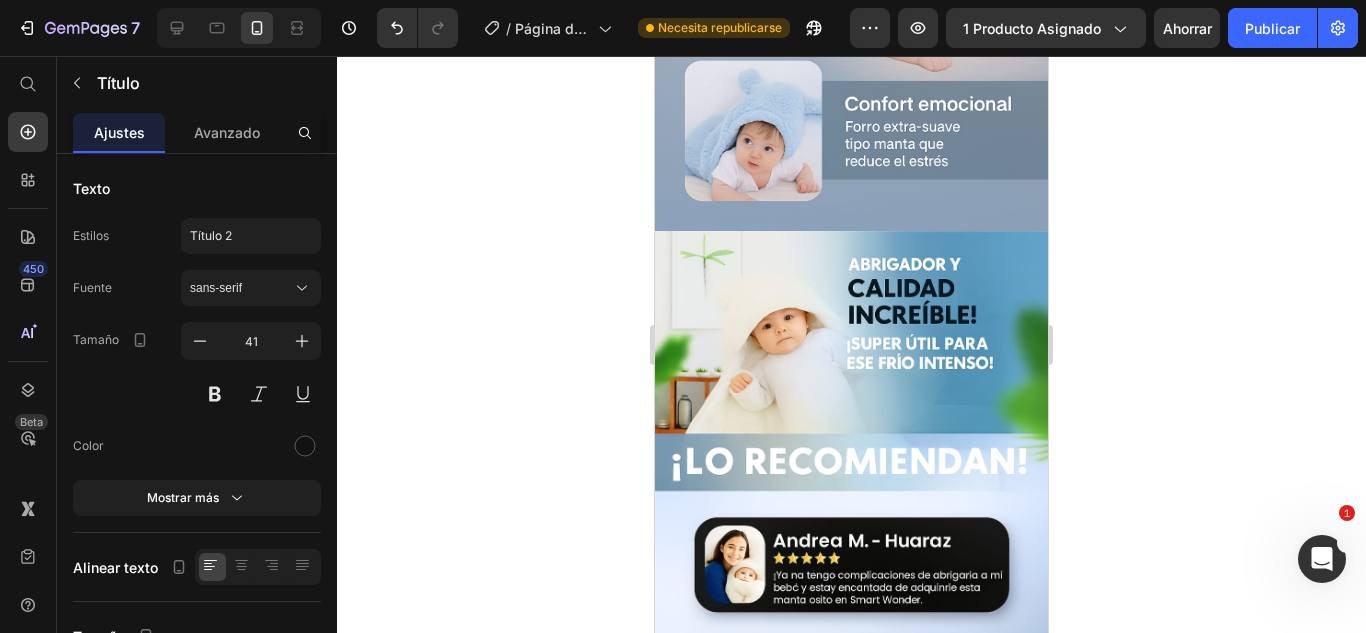 click on "Your heading text goes here" at bounding box center [851, -635] 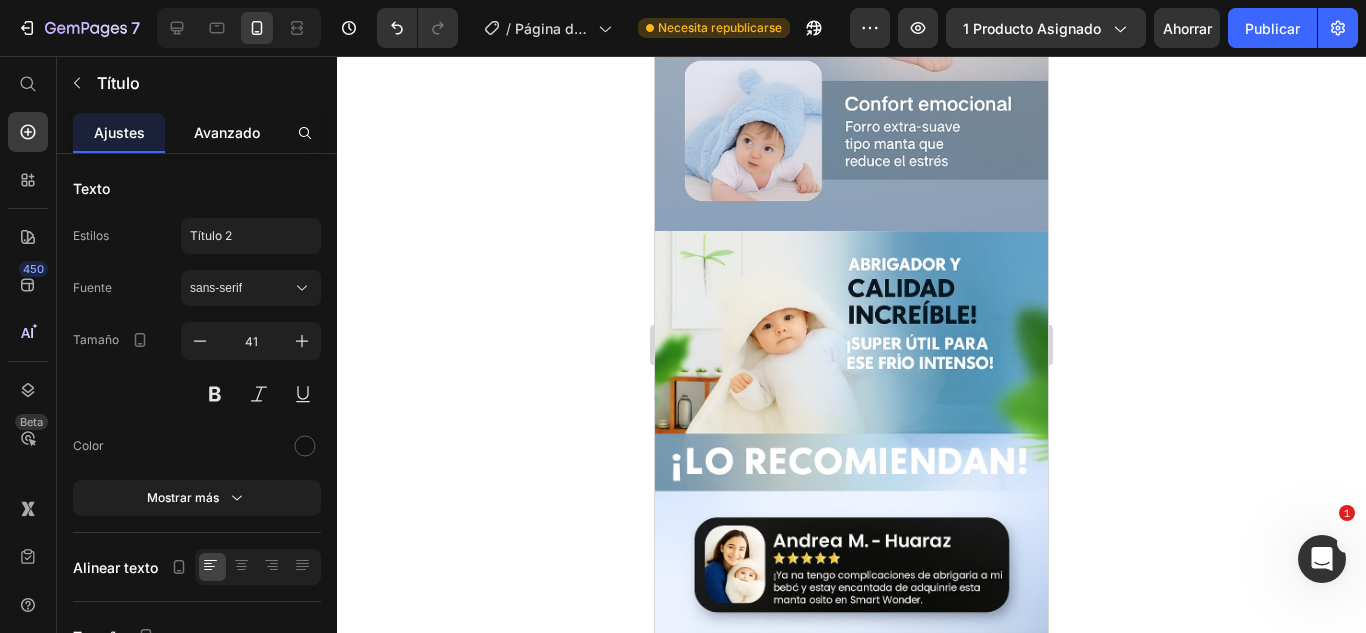 click on "Avanzado" at bounding box center [227, 132] 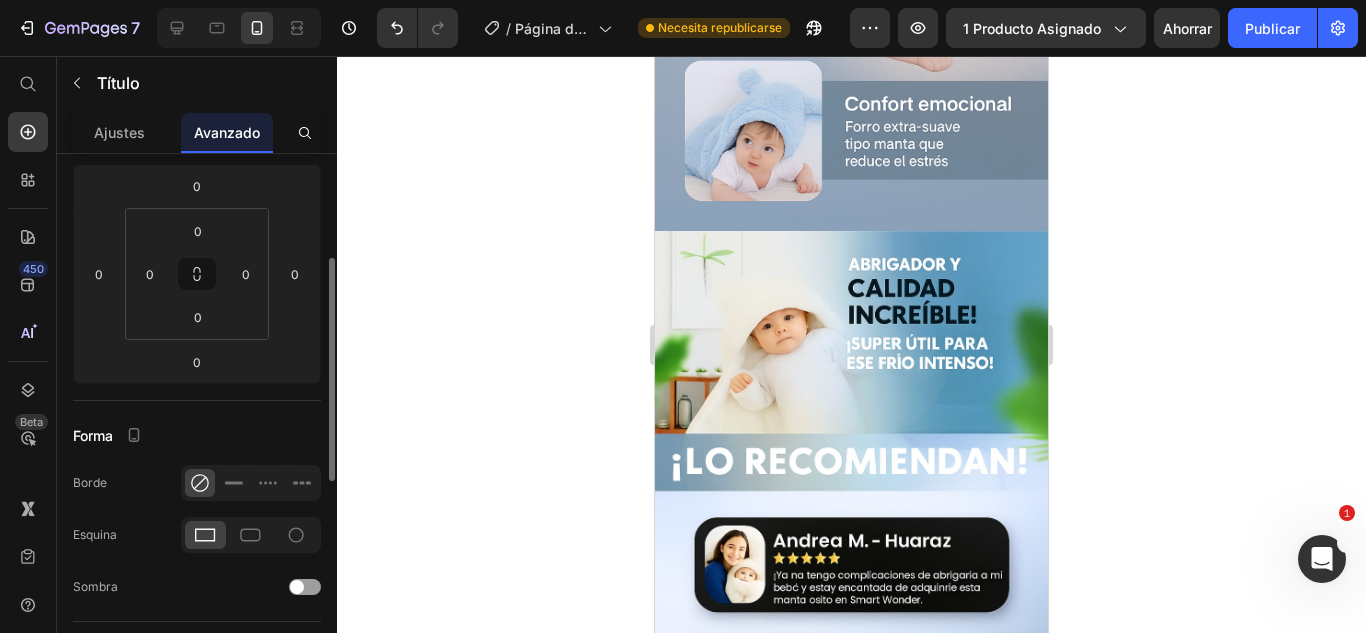scroll, scrollTop: 0, scrollLeft: 0, axis: both 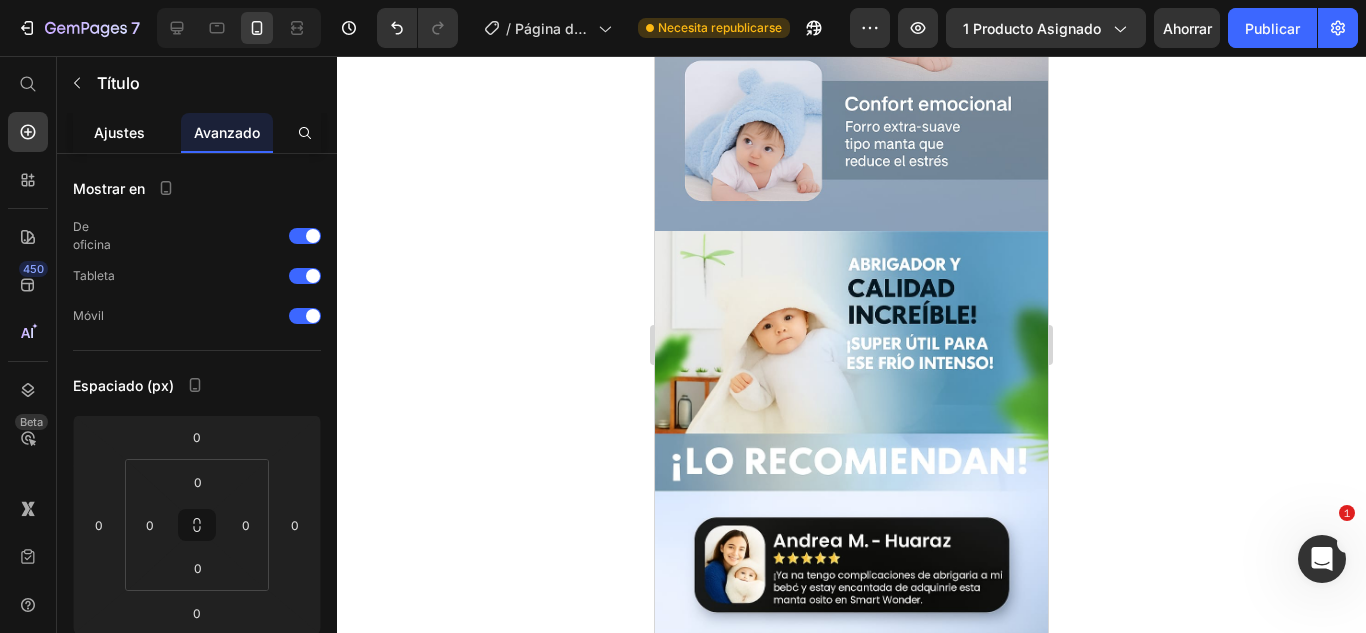 click on "Ajustes" 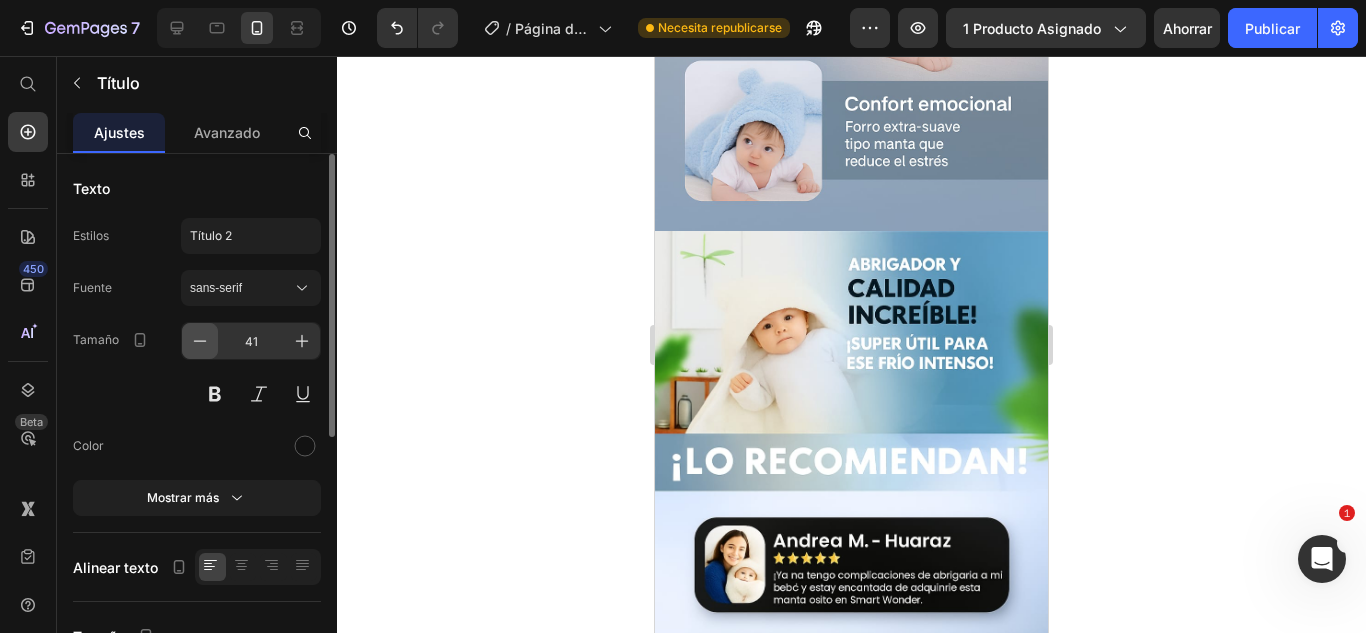 click 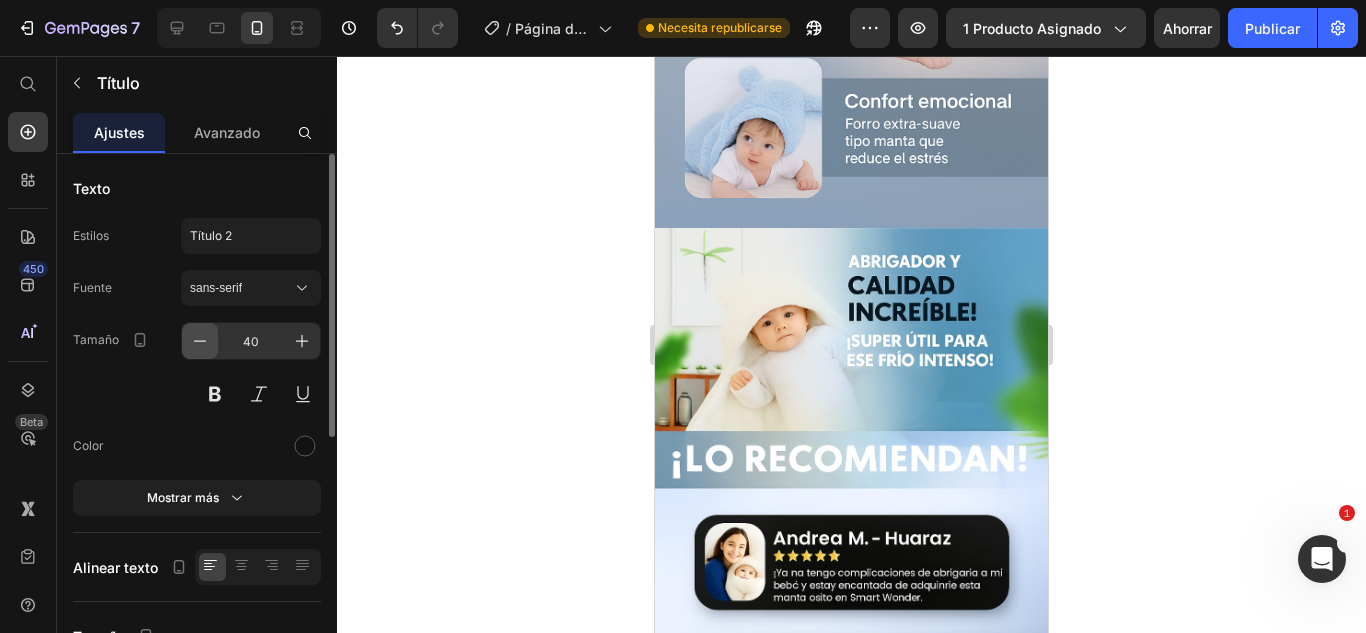 click 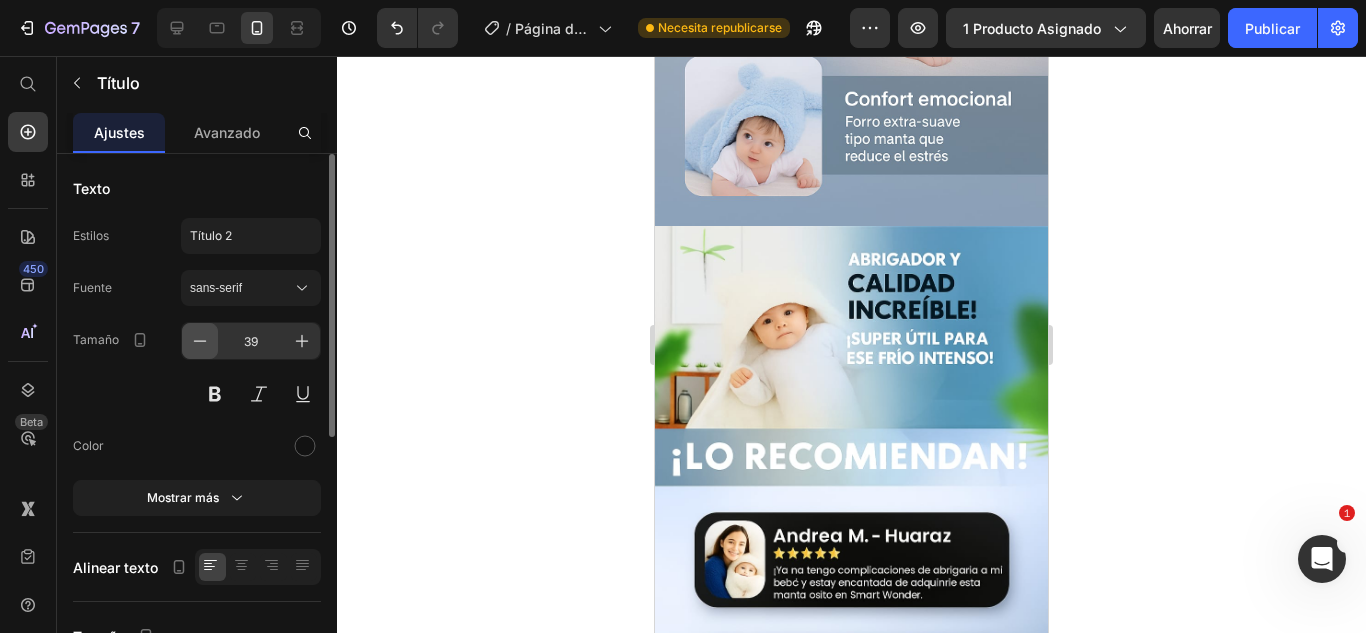 click 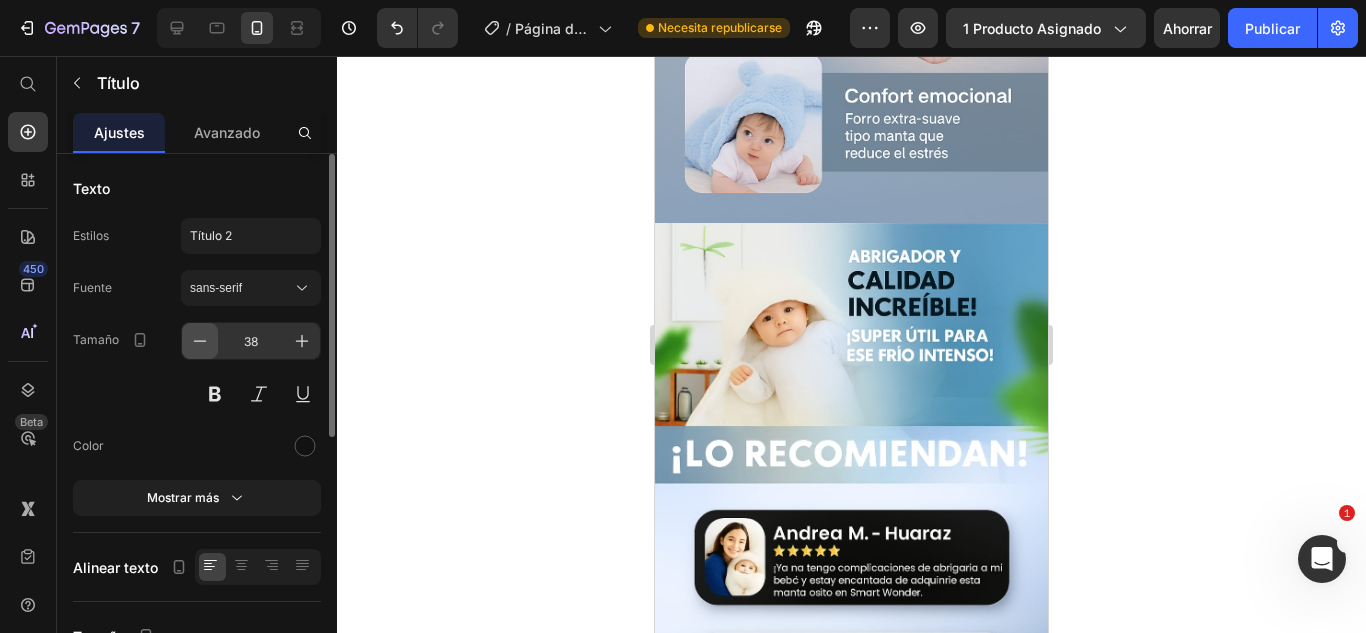 click 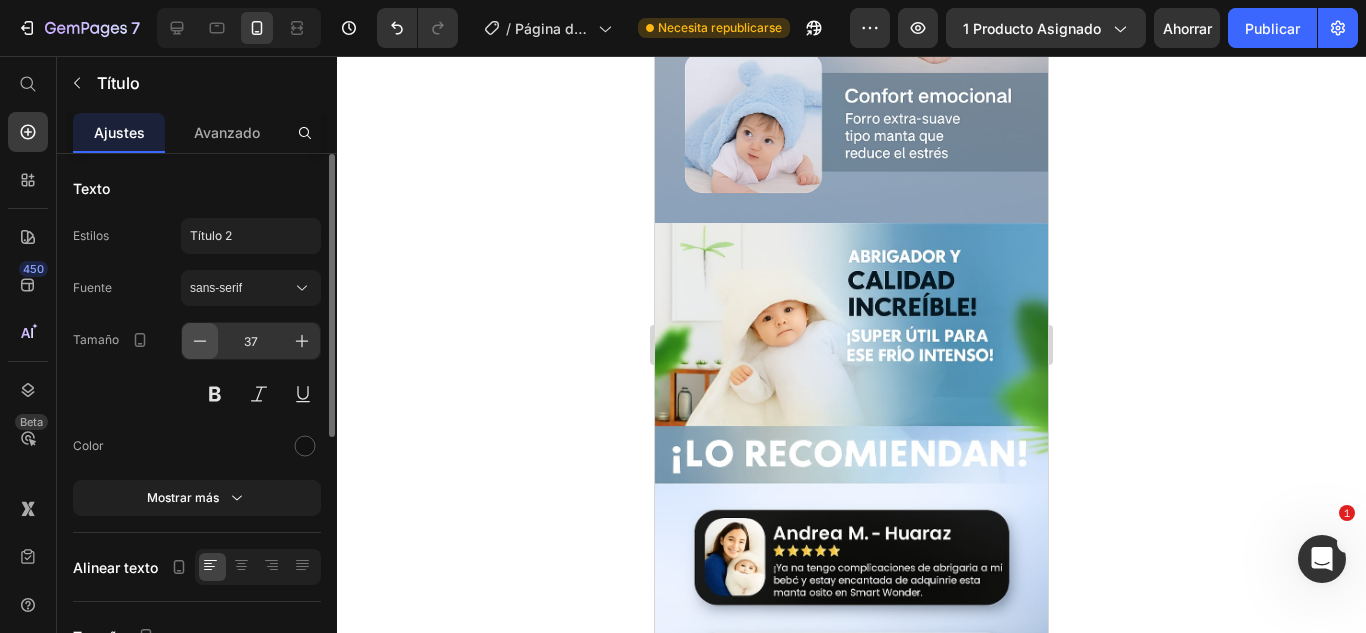 click 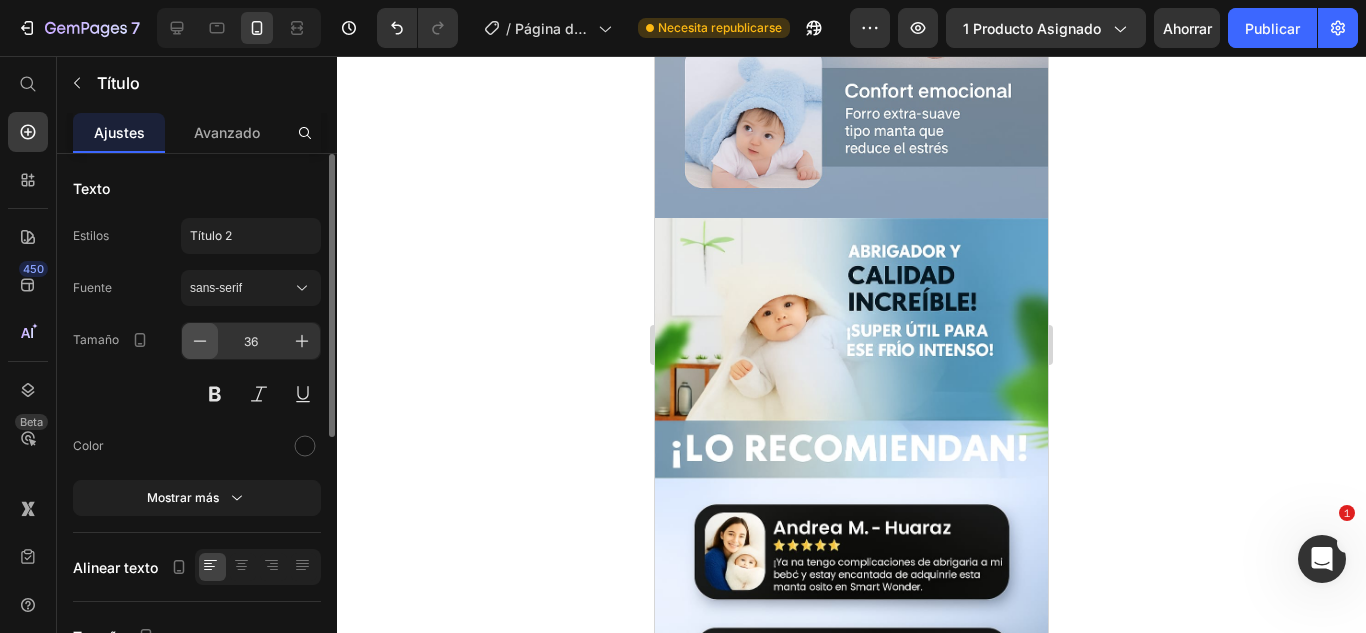 click 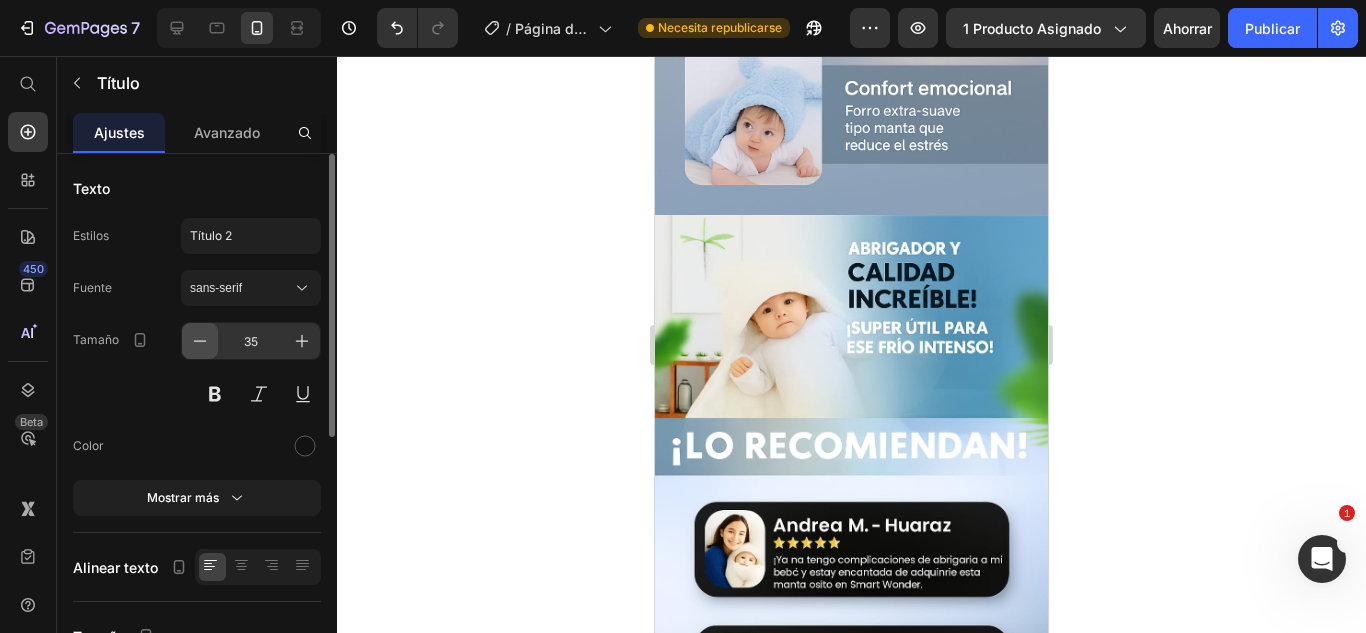click 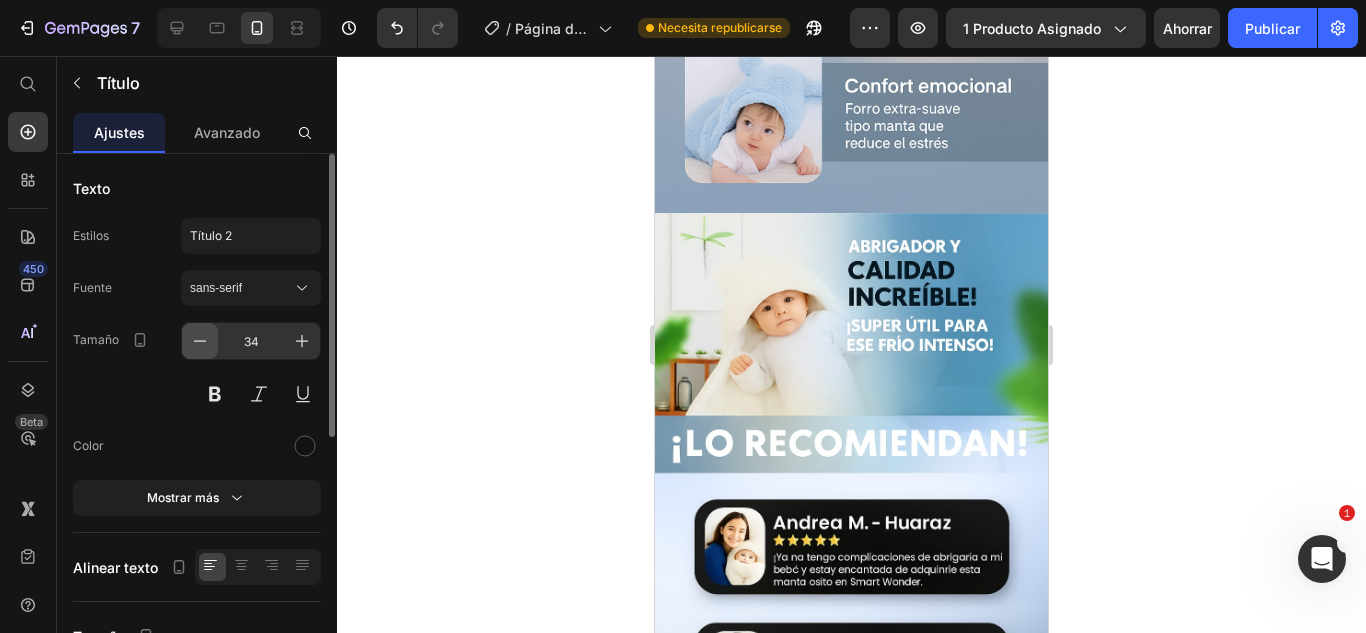 click 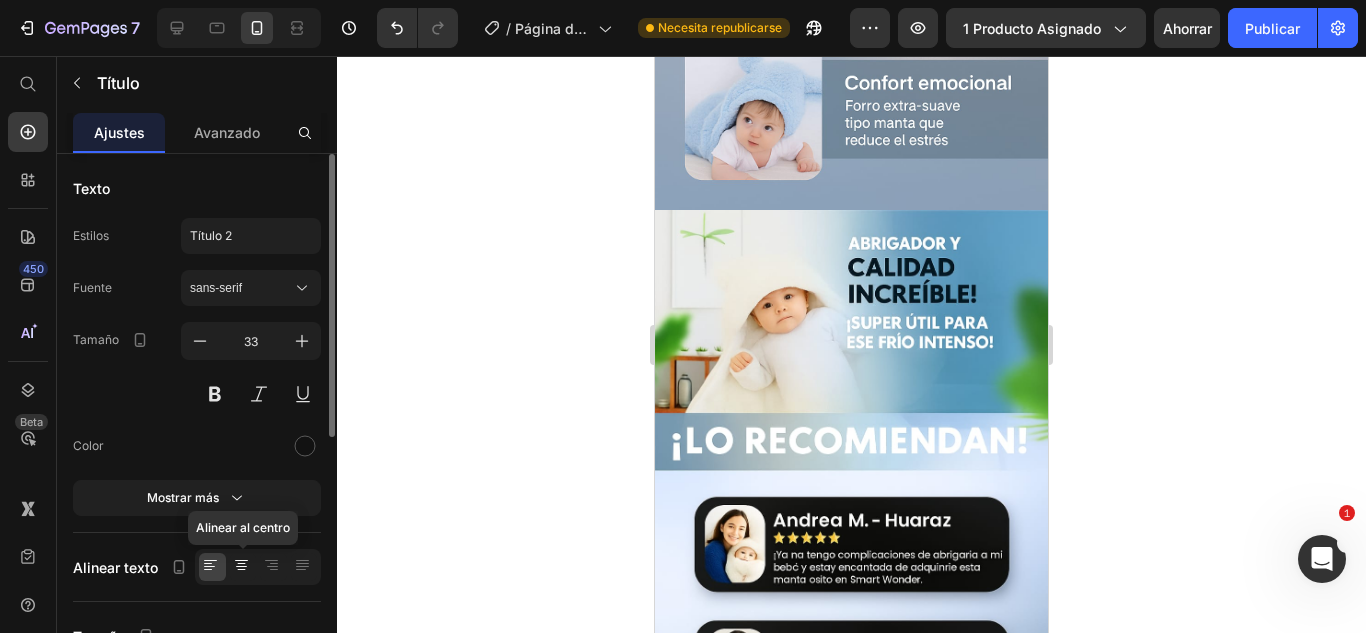 click 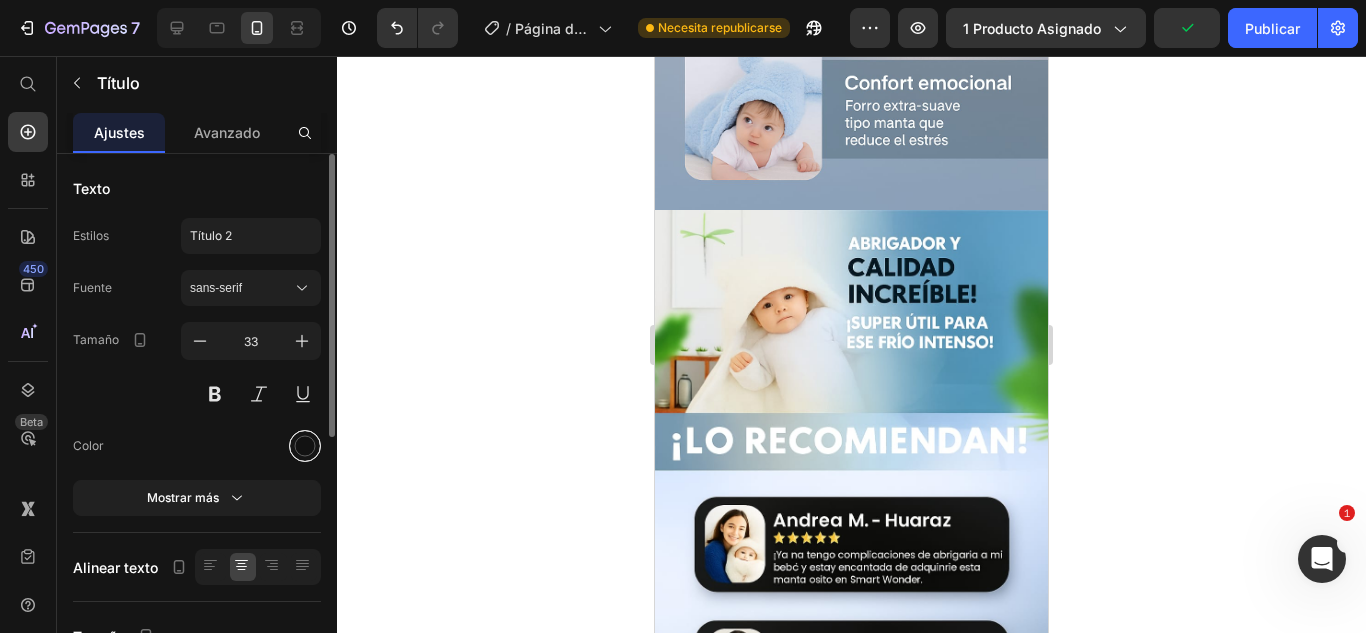 click at bounding box center [305, 446] 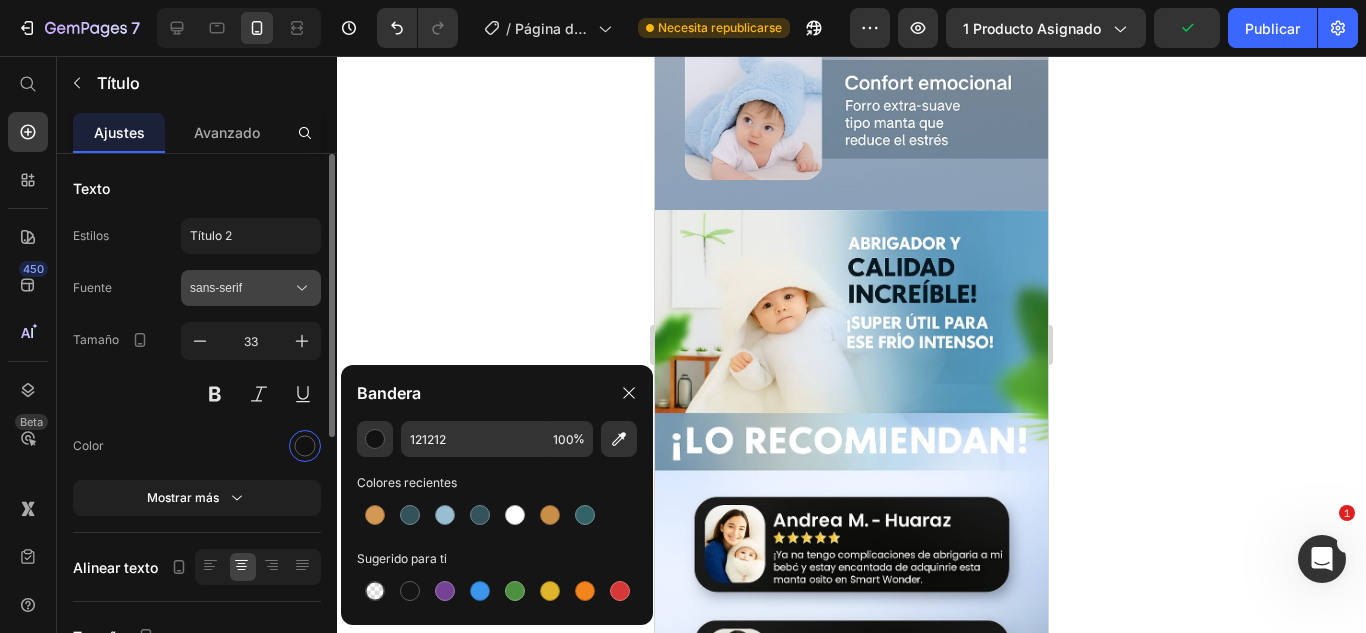 click on "sans-serif" at bounding box center (251, 288) 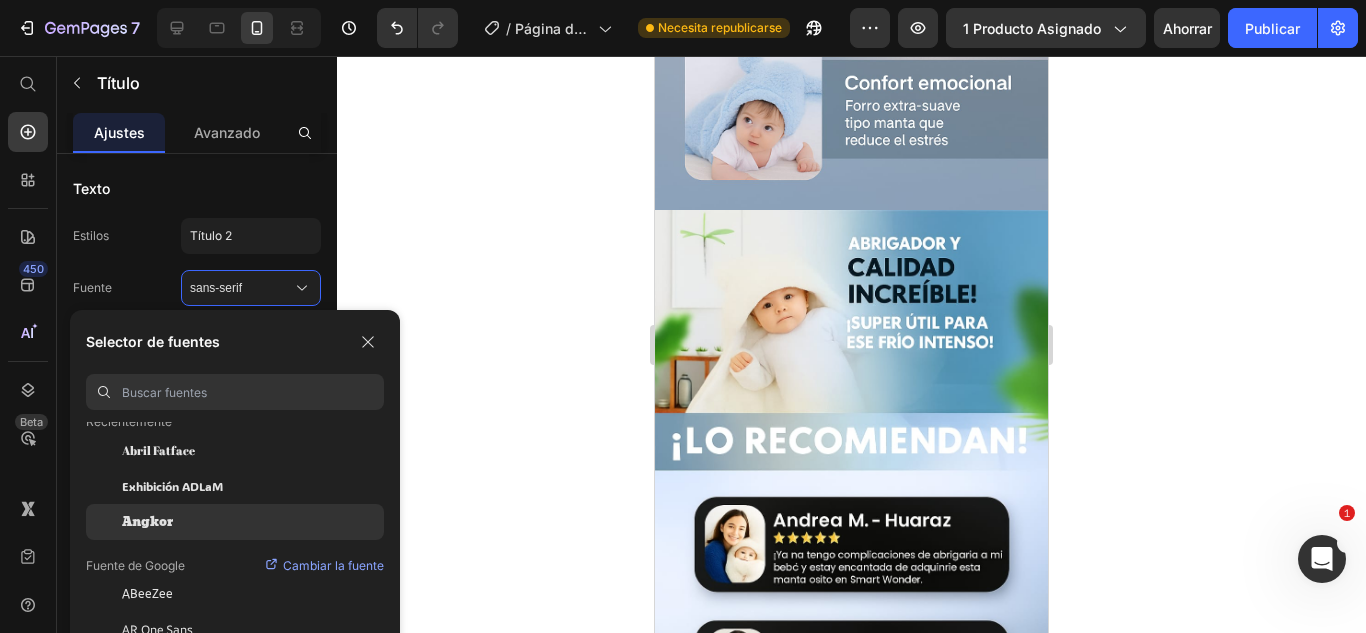 scroll, scrollTop: 100, scrollLeft: 0, axis: vertical 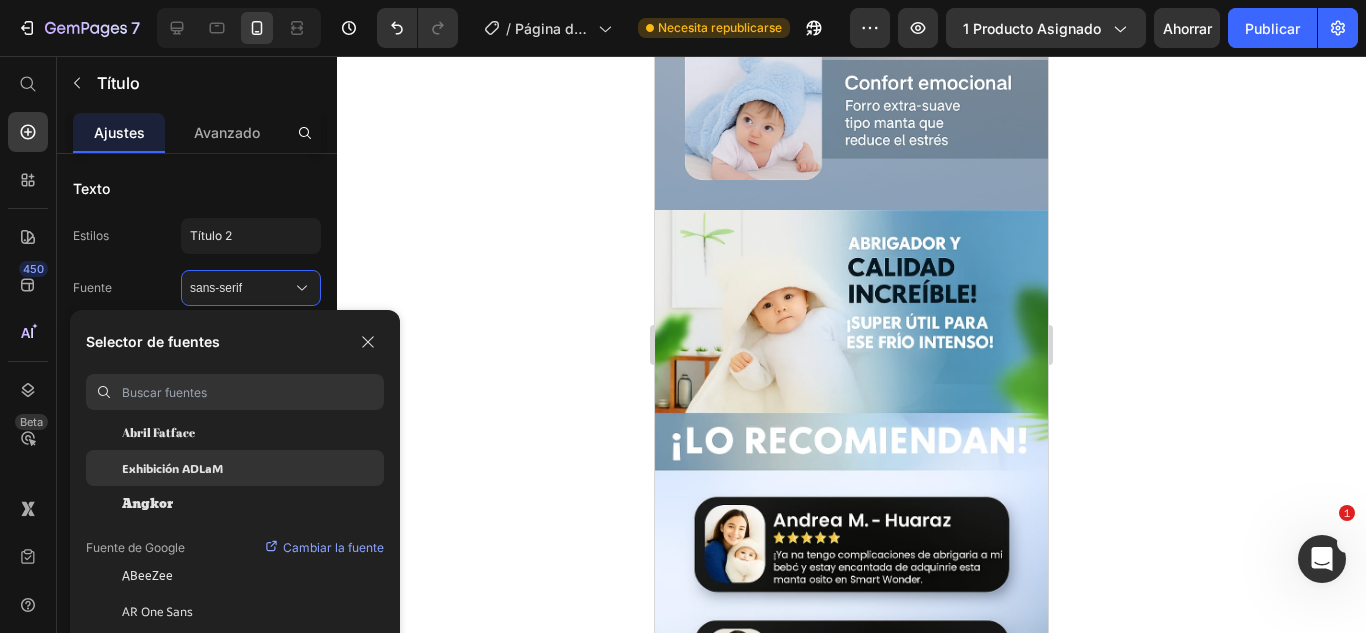 click on "Exhibición ADLaM" at bounding box center [172, 468] 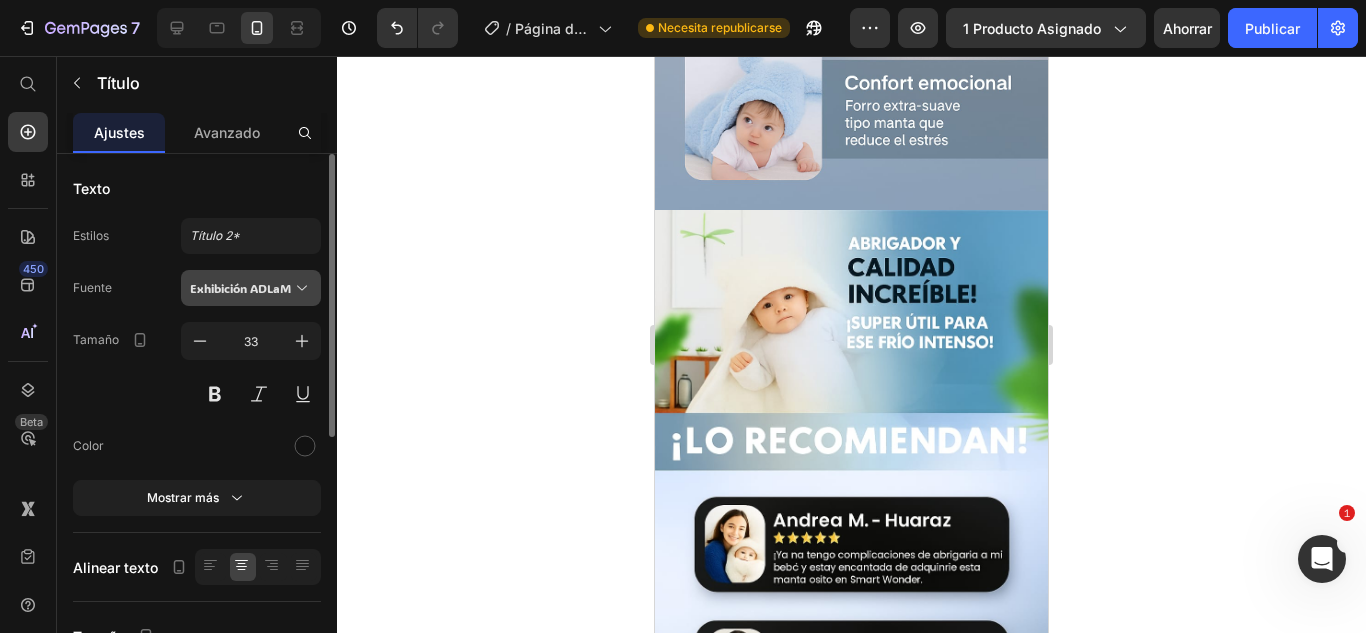 click on "Exhibición ADLaM" at bounding box center (240, 288) 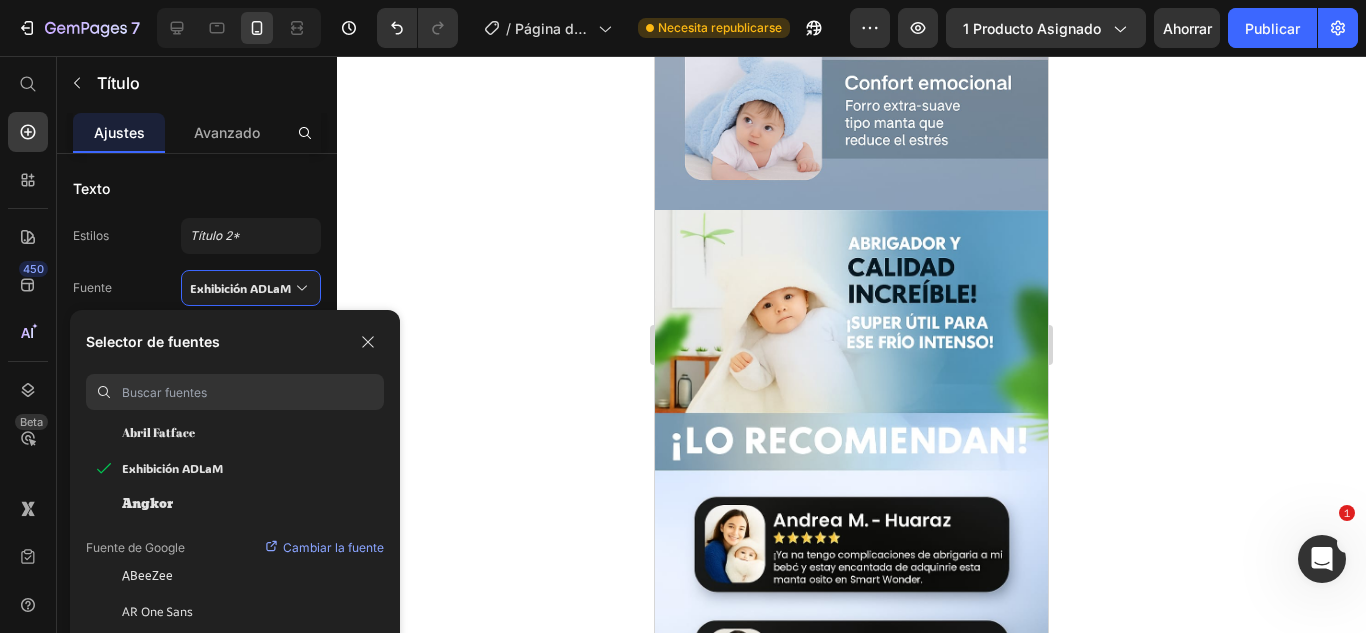click on "Fuente de Google Cambiar la fuente" 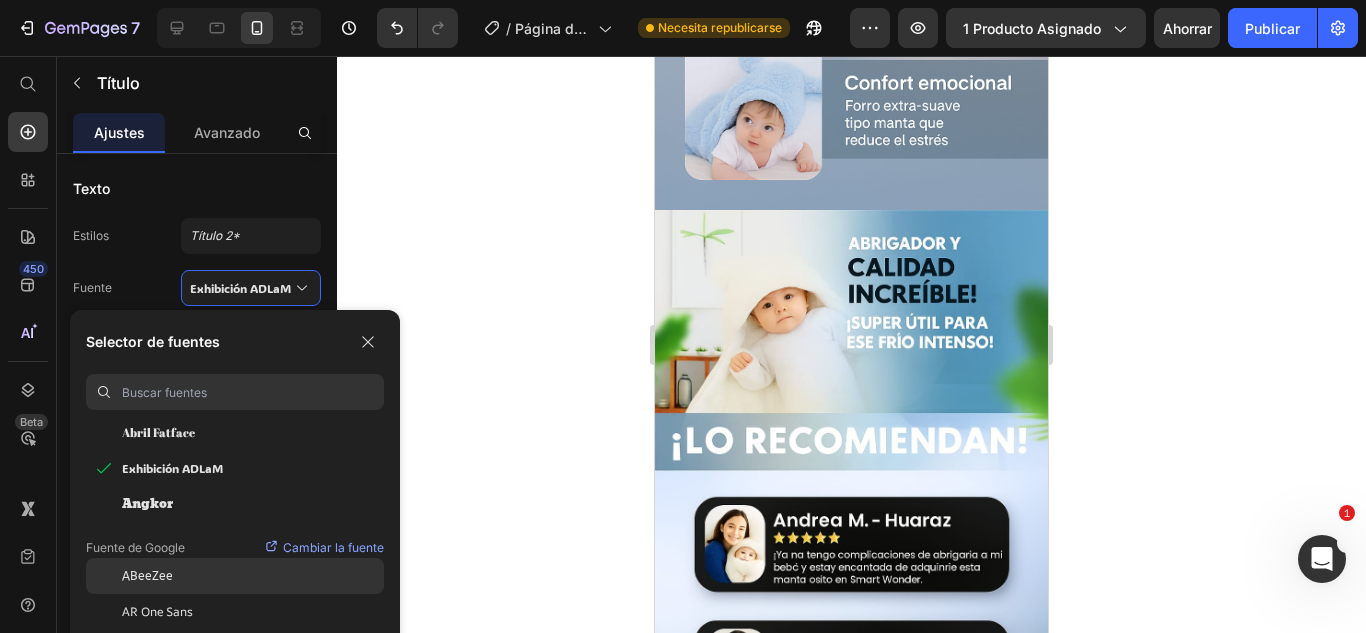 click on "ABeeZee" 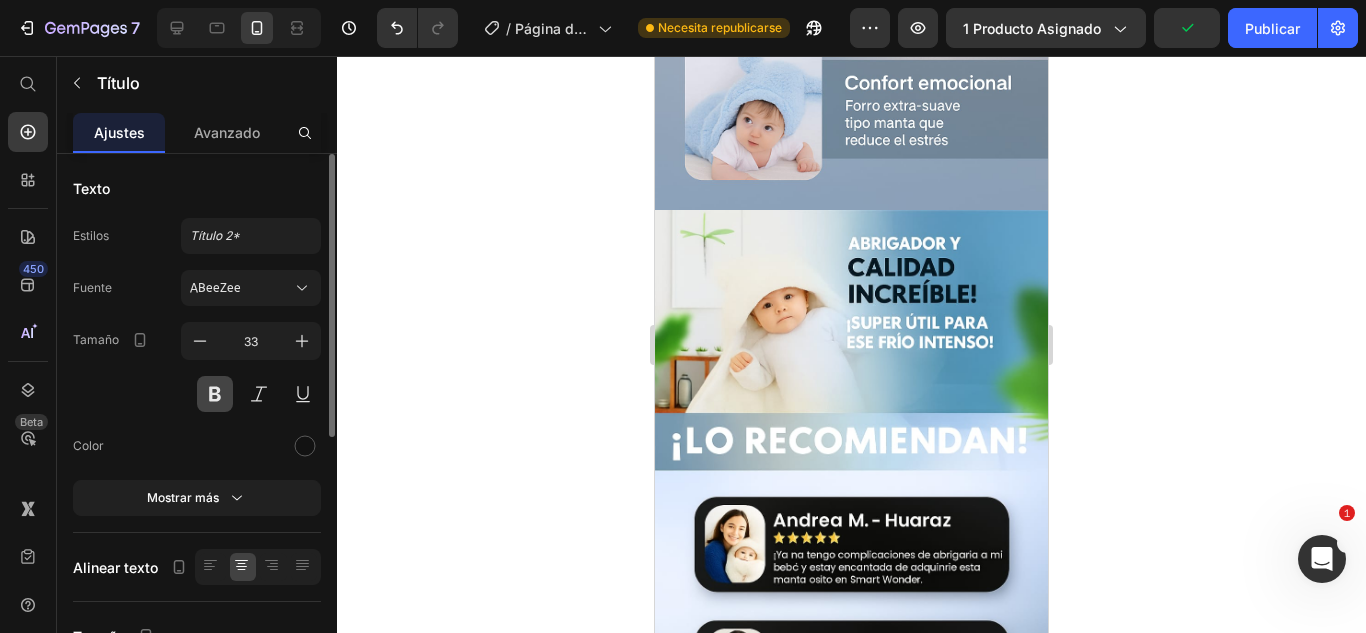 click at bounding box center [215, 394] 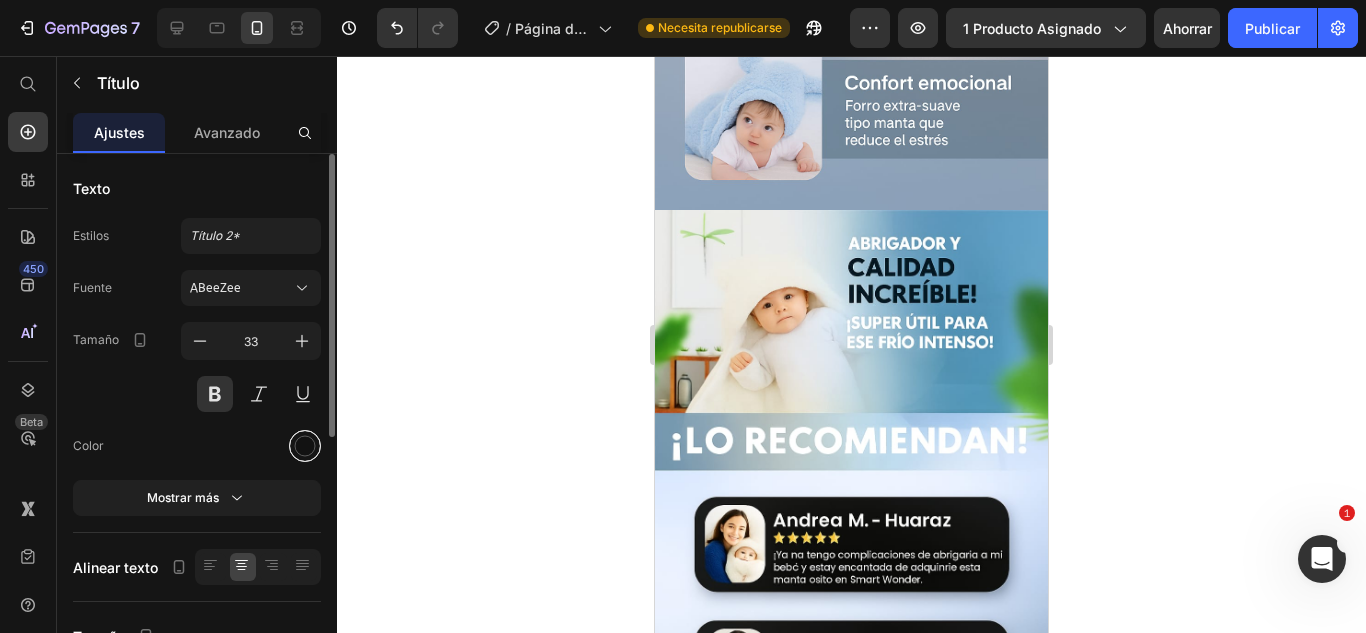 click at bounding box center (305, 446) 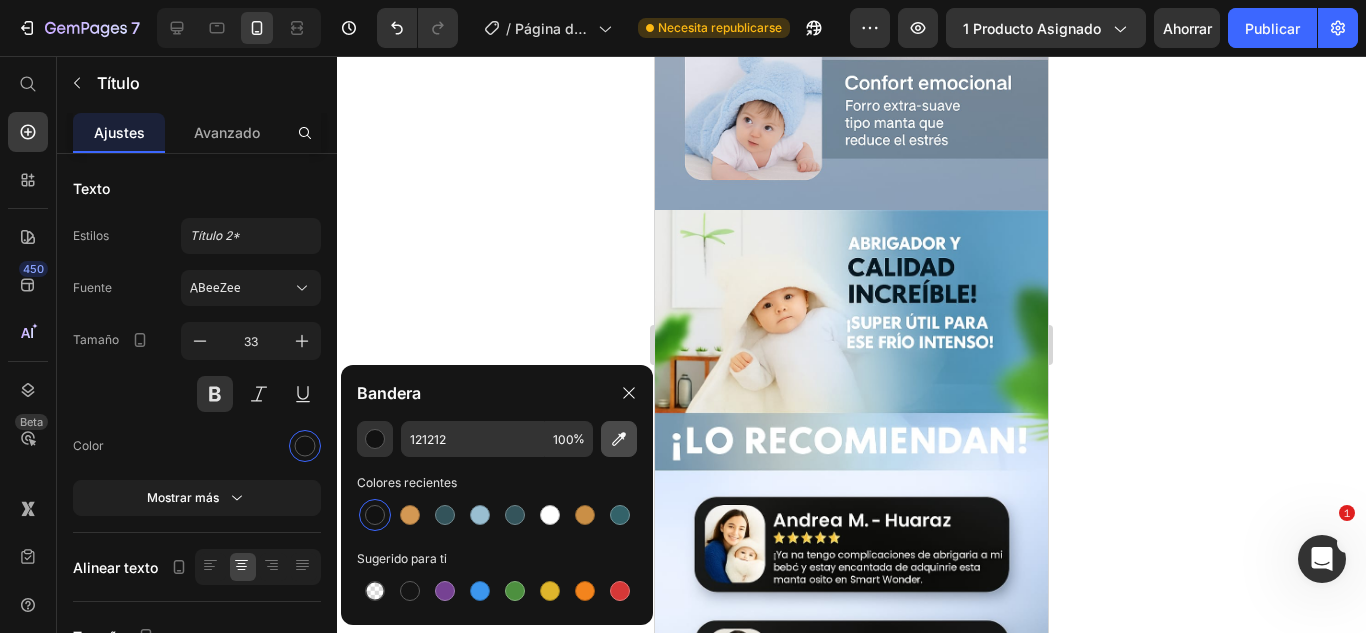 click at bounding box center (619, 439) 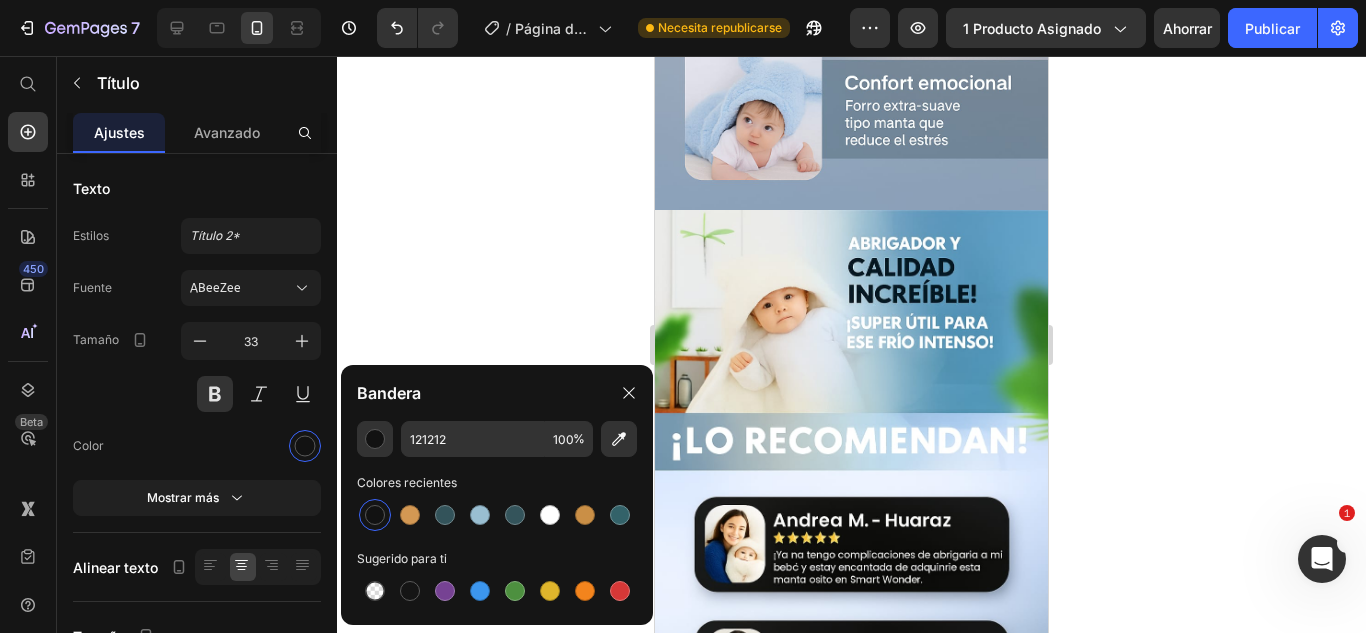 type on "6897B7" 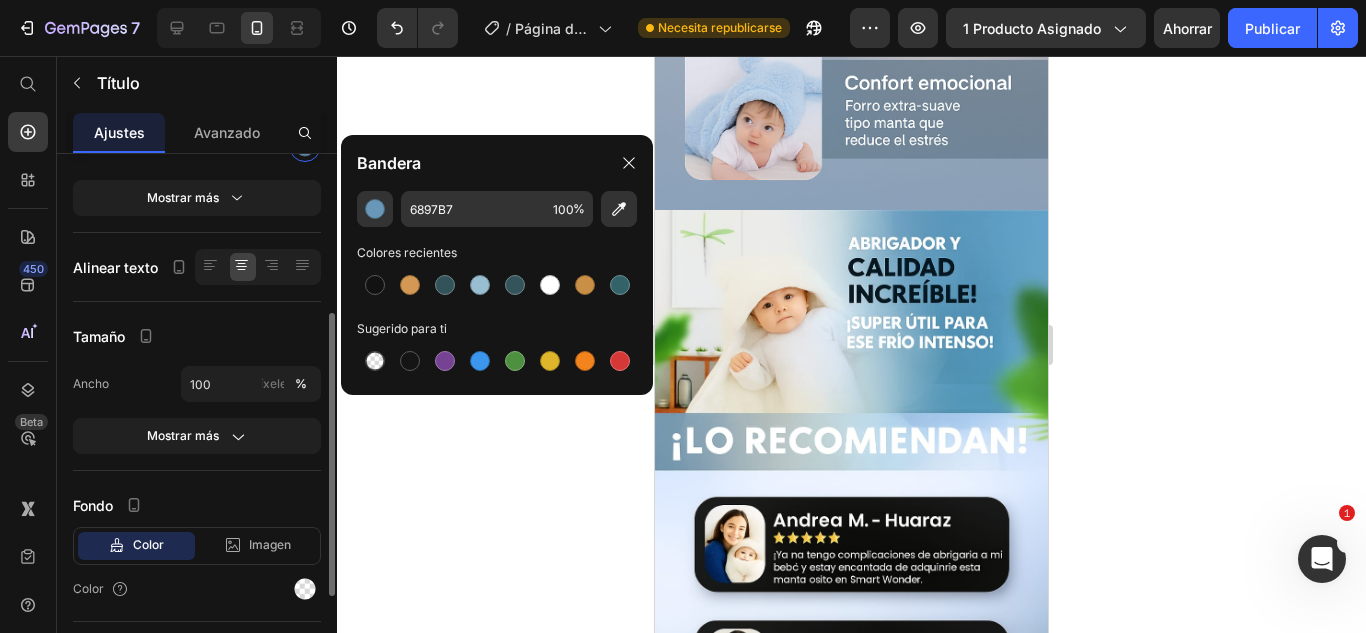 scroll, scrollTop: 400, scrollLeft: 0, axis: vertical 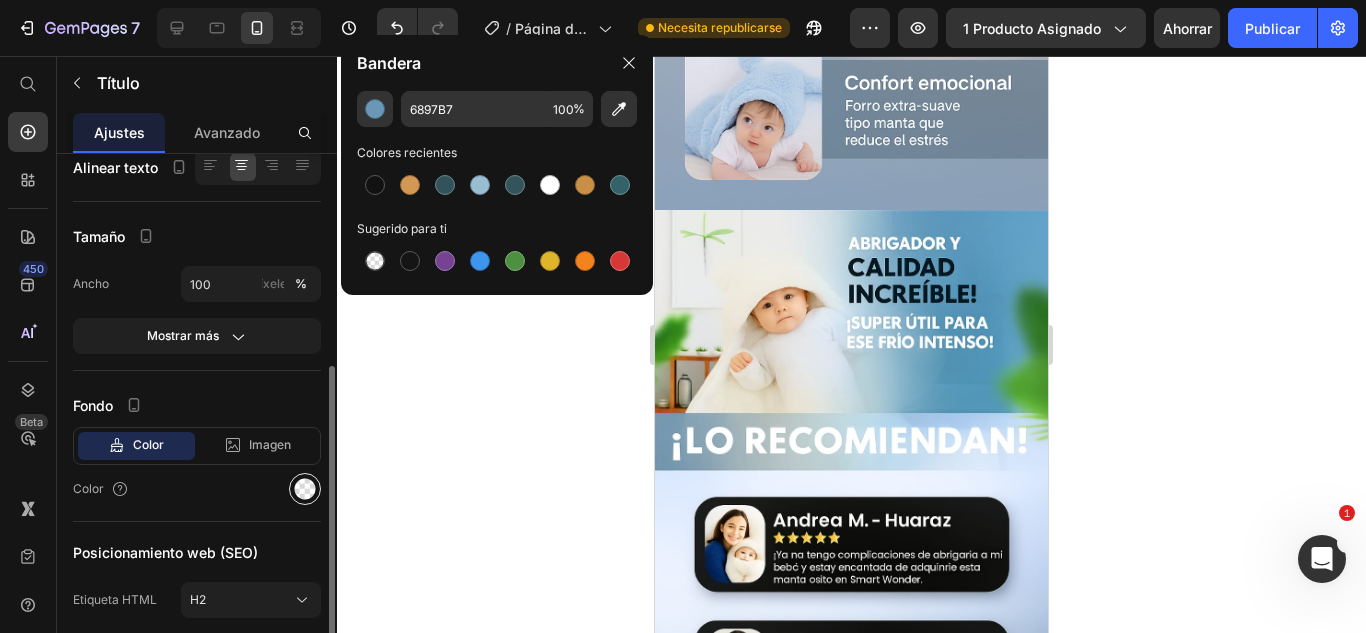 click at bounding box center (305, 489) 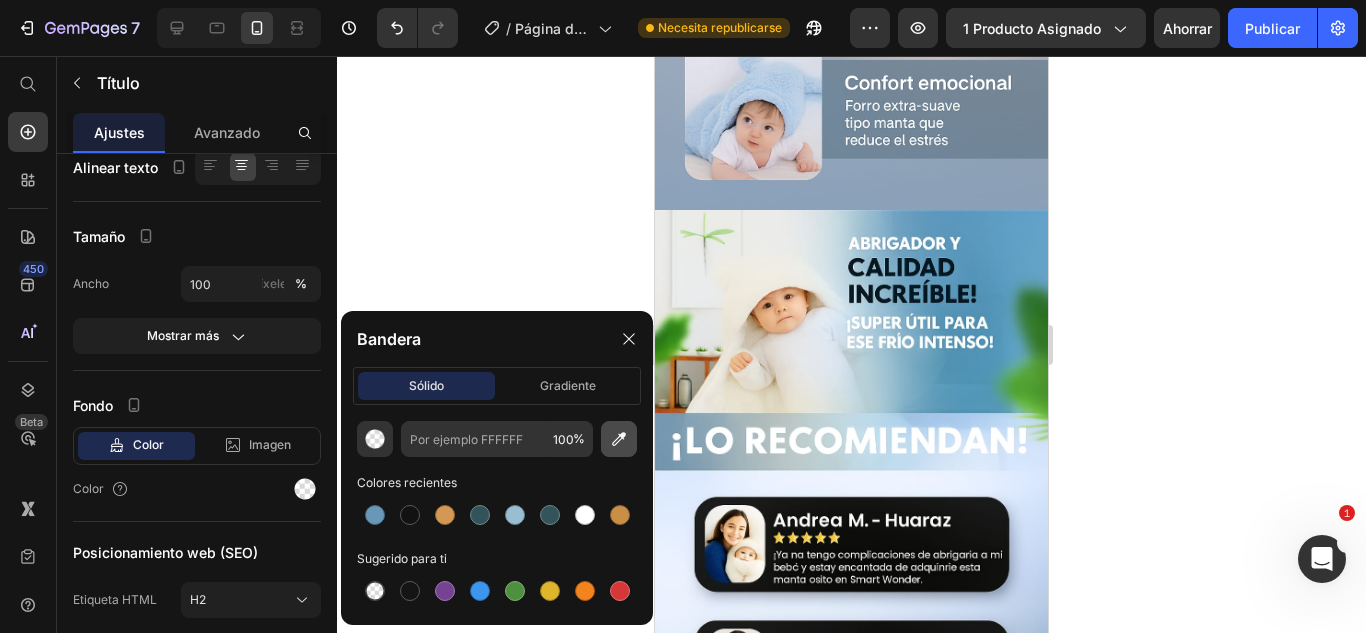 click 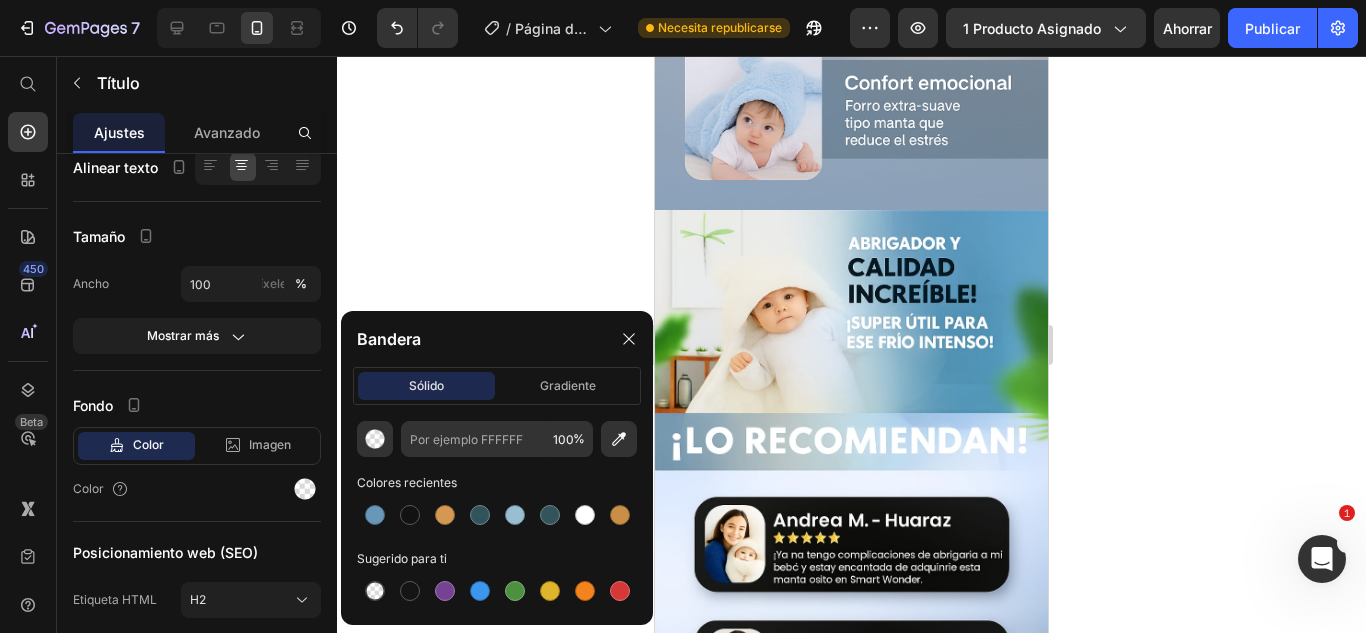 type on "FFFFFF" 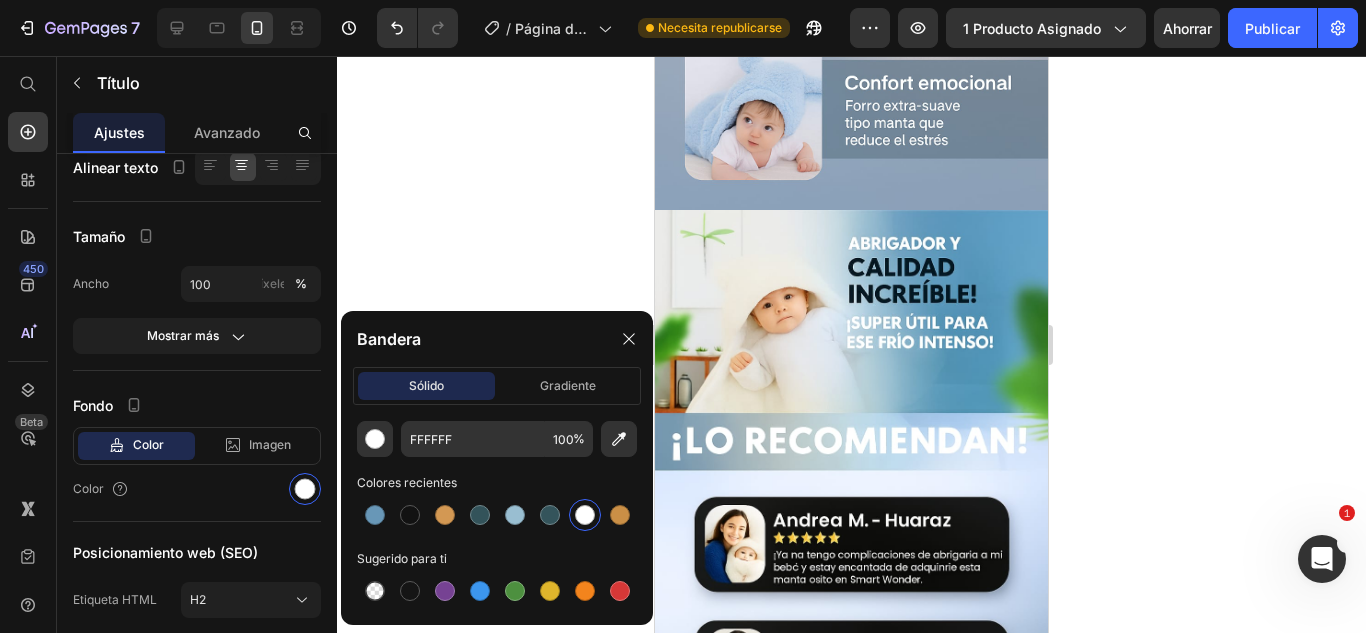 click 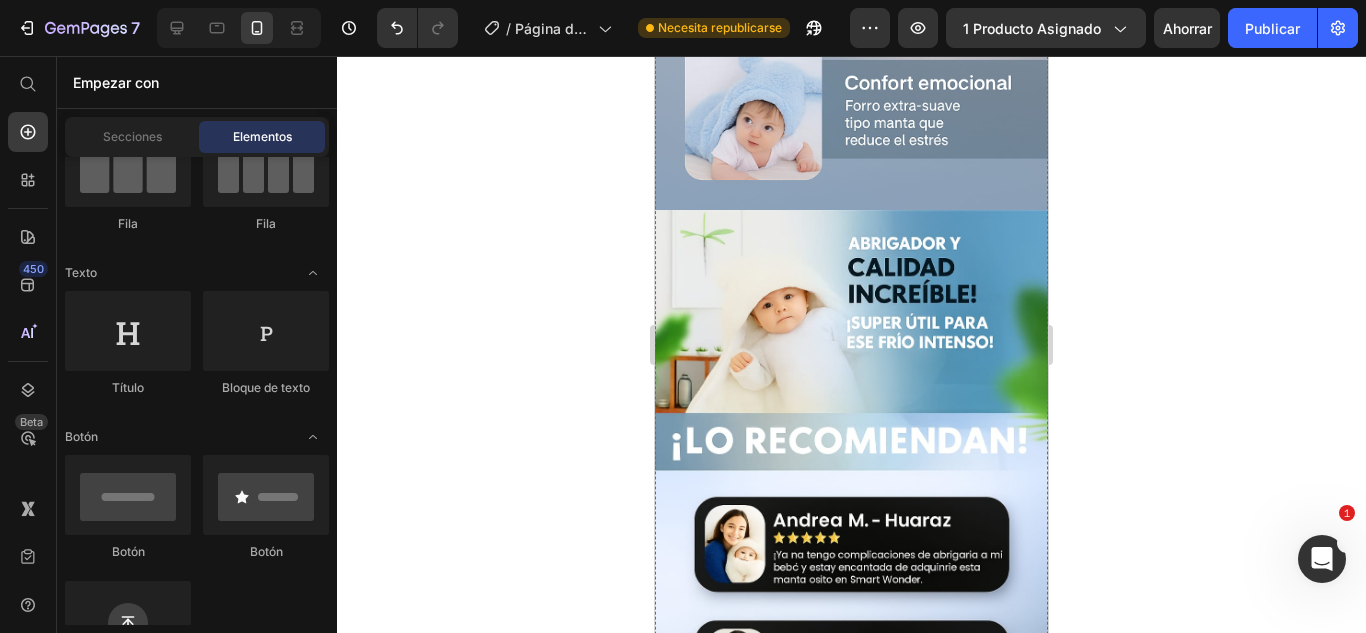 click on "IDEAL PARA BEBES DE 0 A 12 MESES" at bounding box center (851, -645) 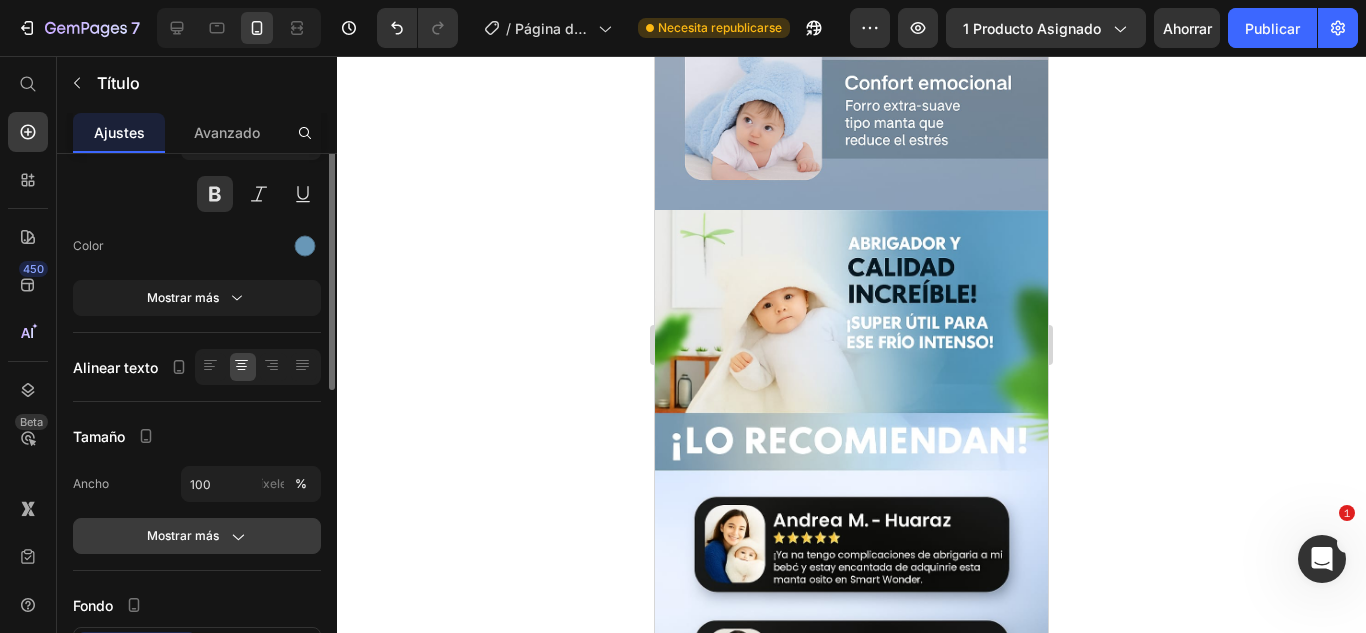 scroll, scrollTop: 0, scrollLeft: 0, axis: both 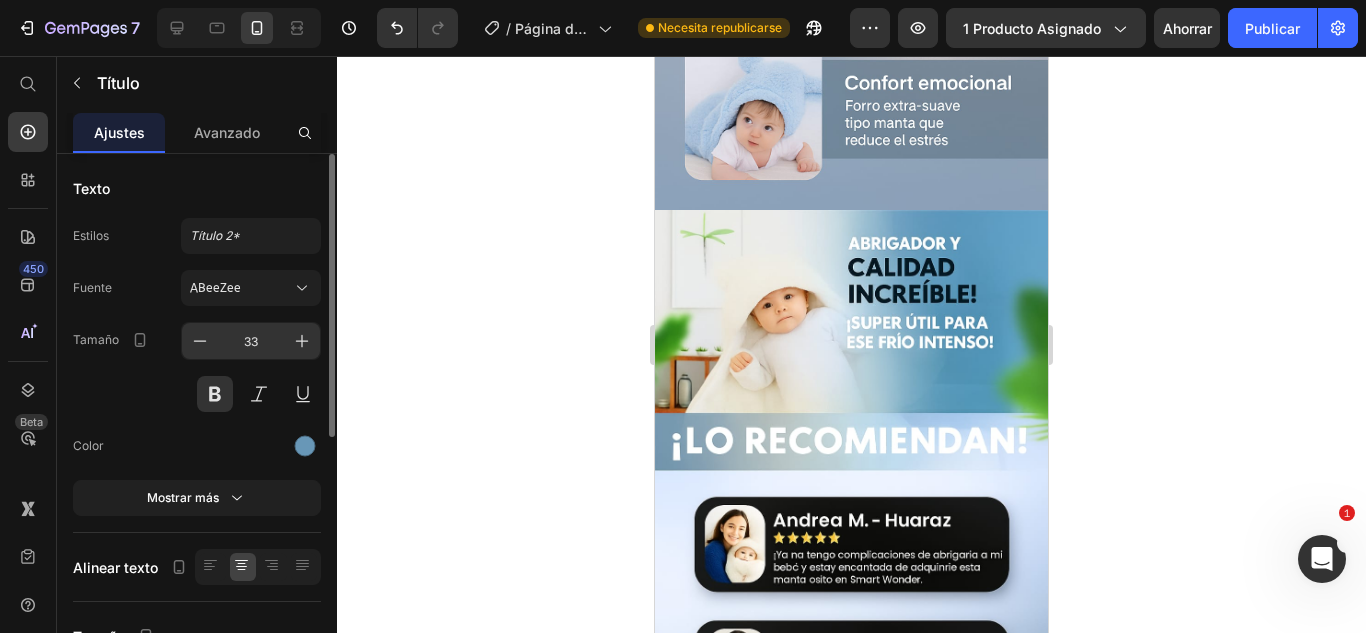 click on "33" at bounding box center (251, 341) 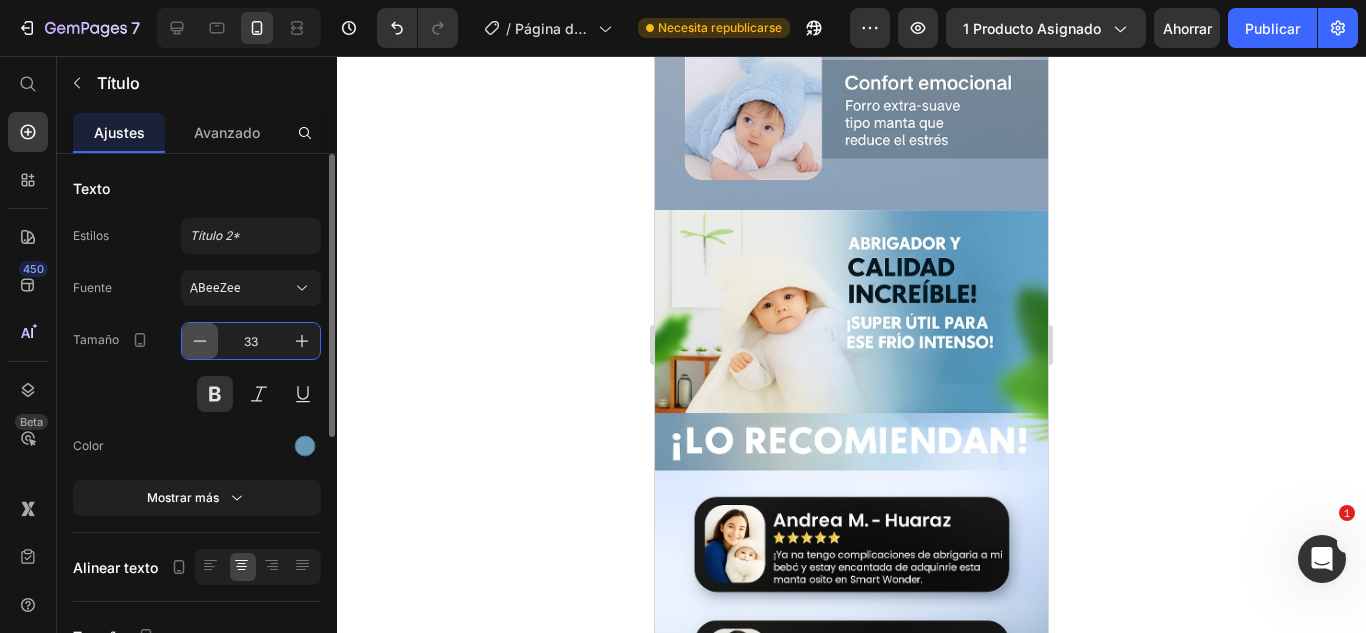 click at bounding box center [200, 341] 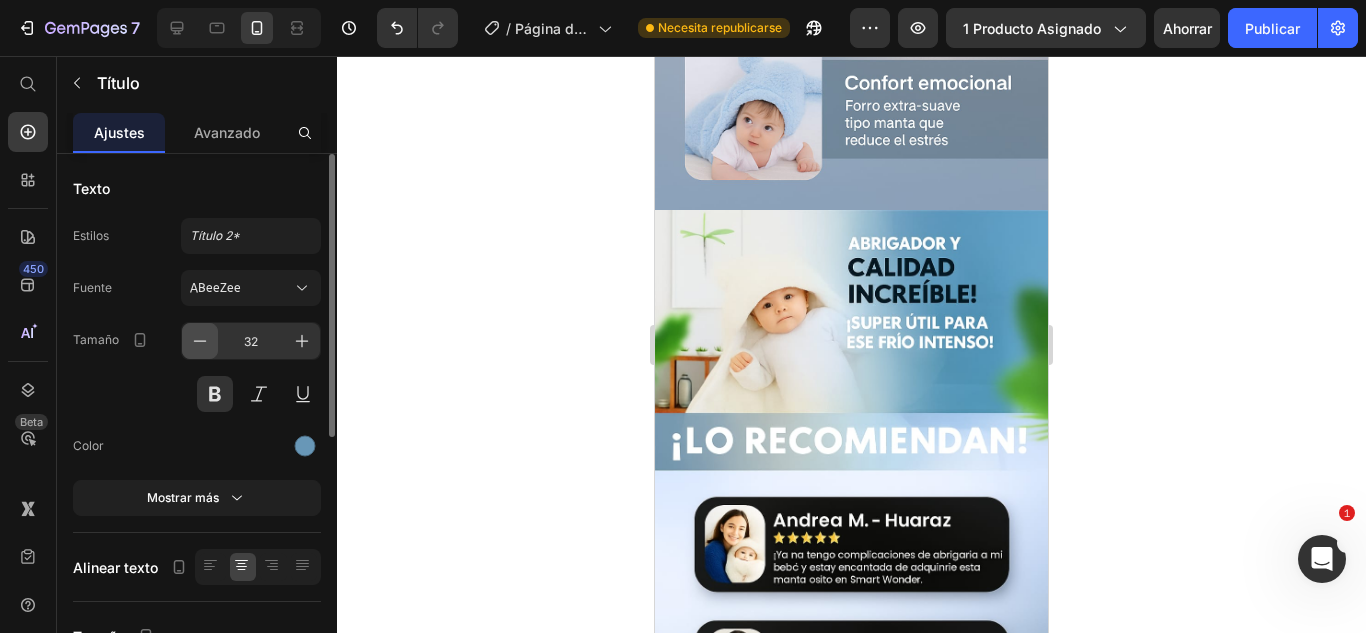 click at bounding box center [200, 341] 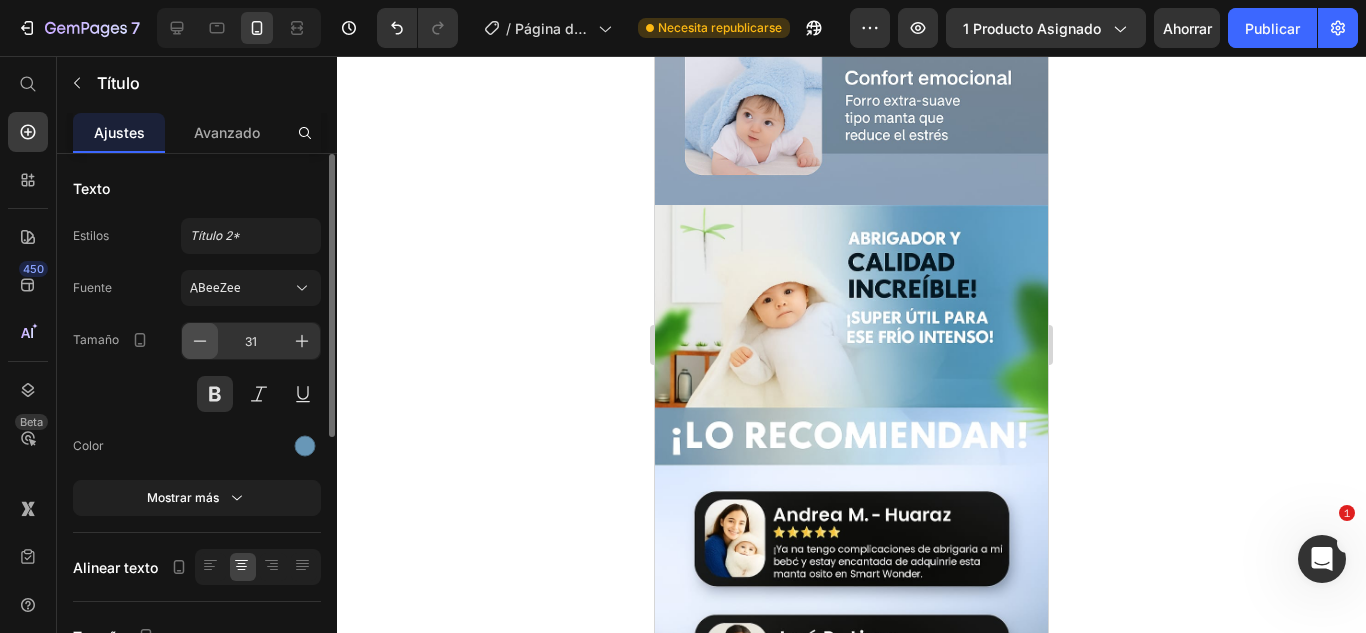 click at bounding box center [200, 341] 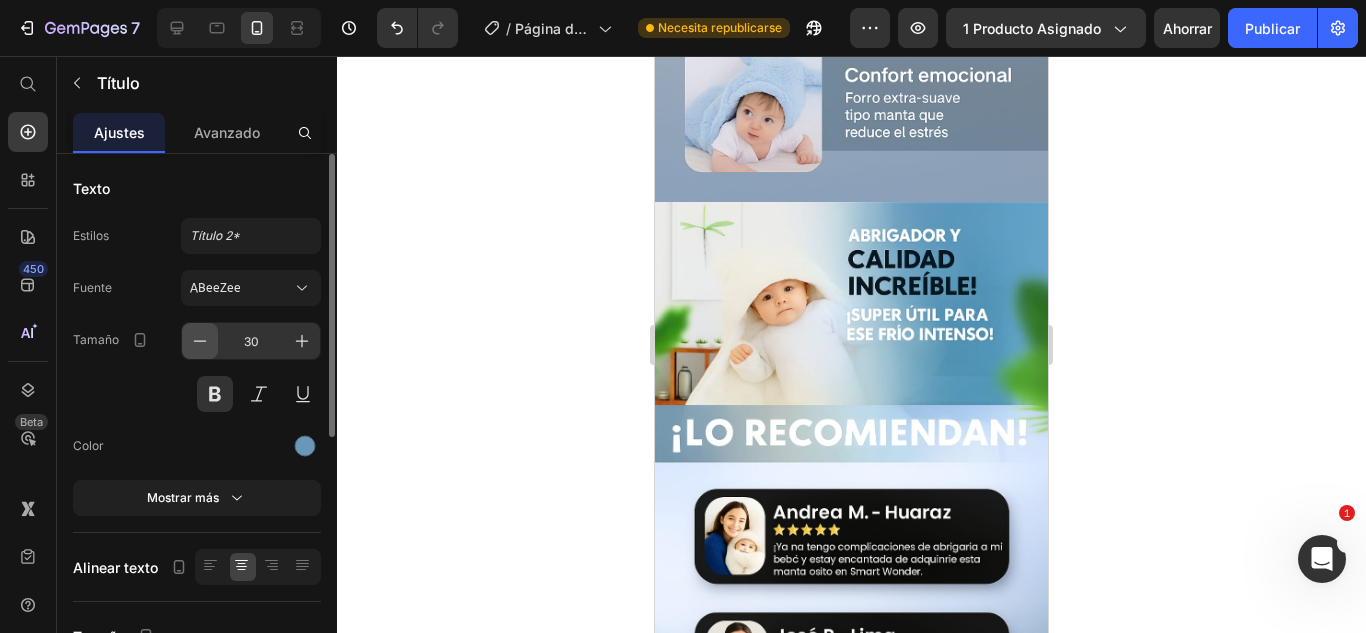 click at bounding box center (200, 341) 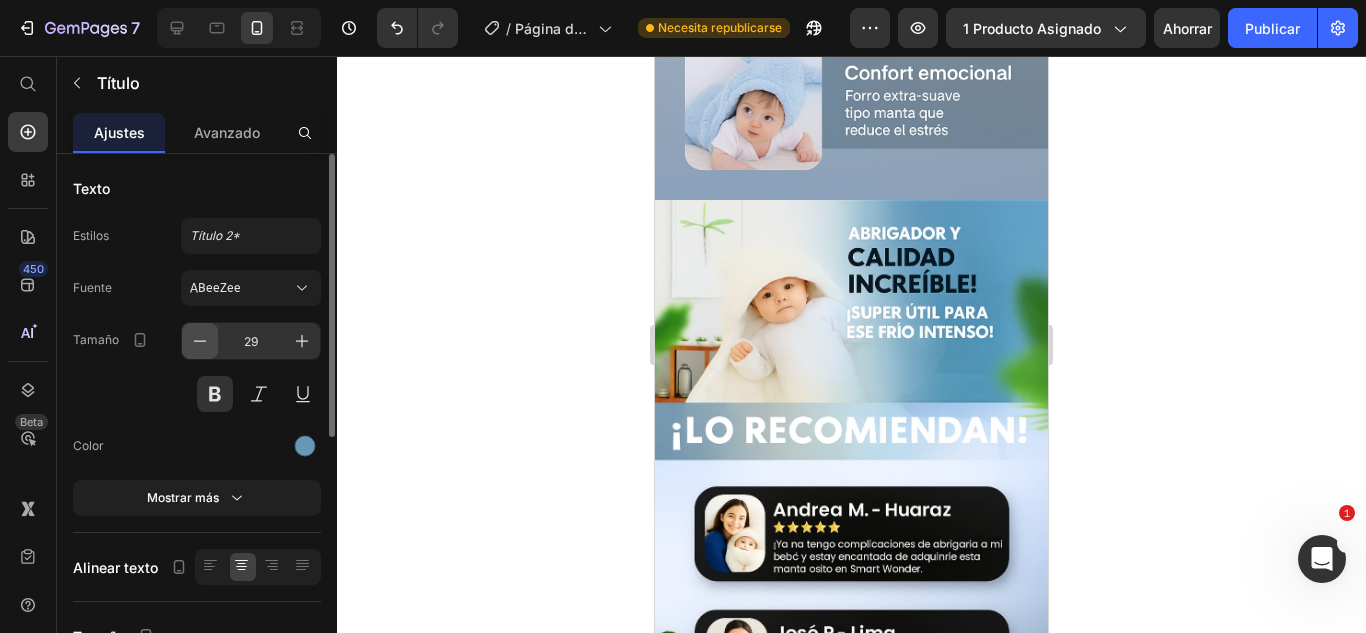 click at bounding box center [200, 341] 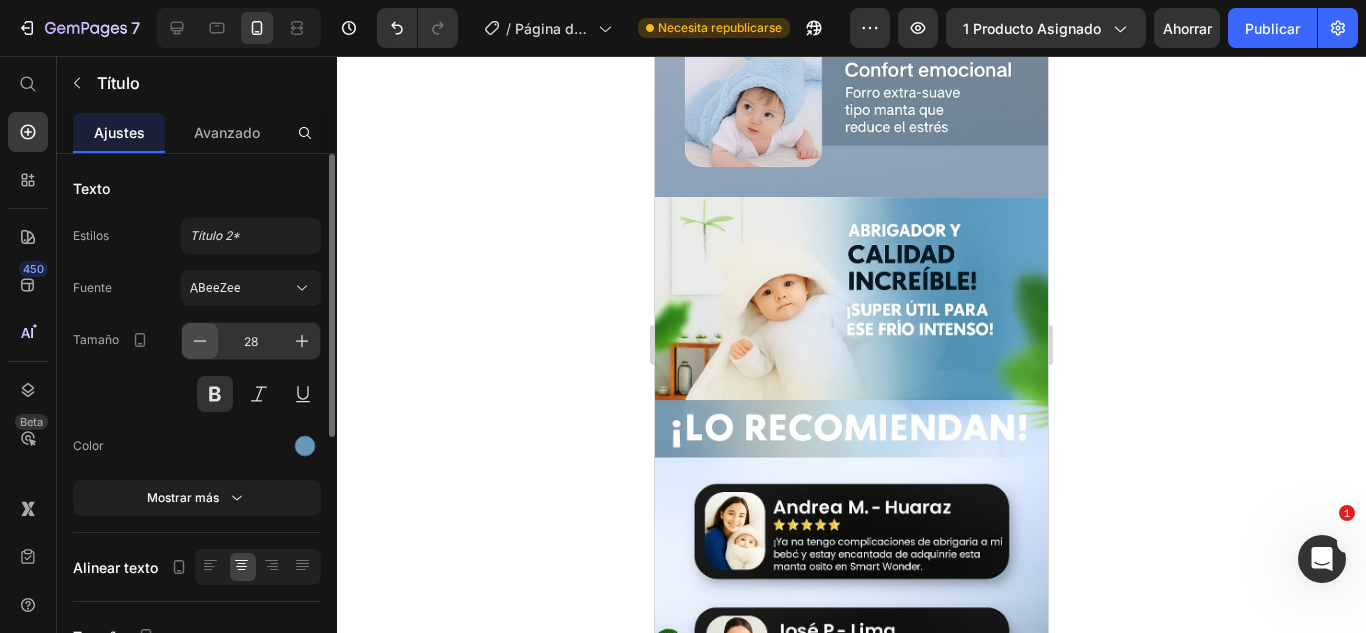 click at bounding box center (200, 341) 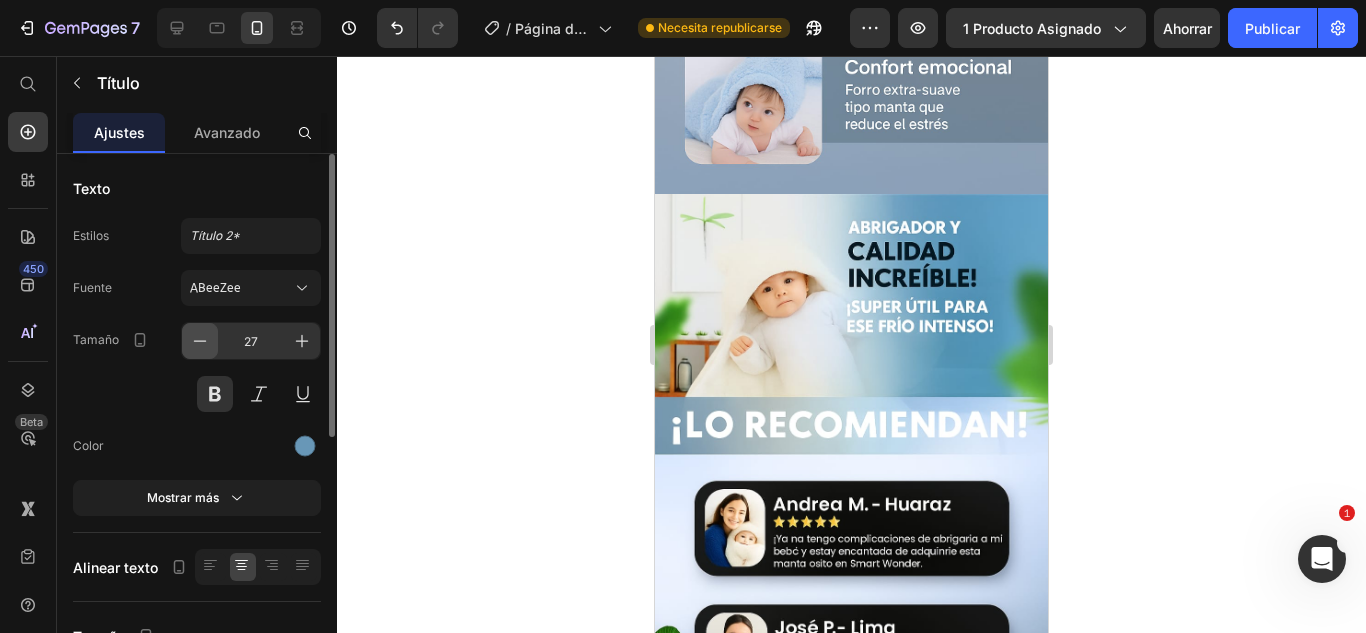 click at bounding box center (200, 341) 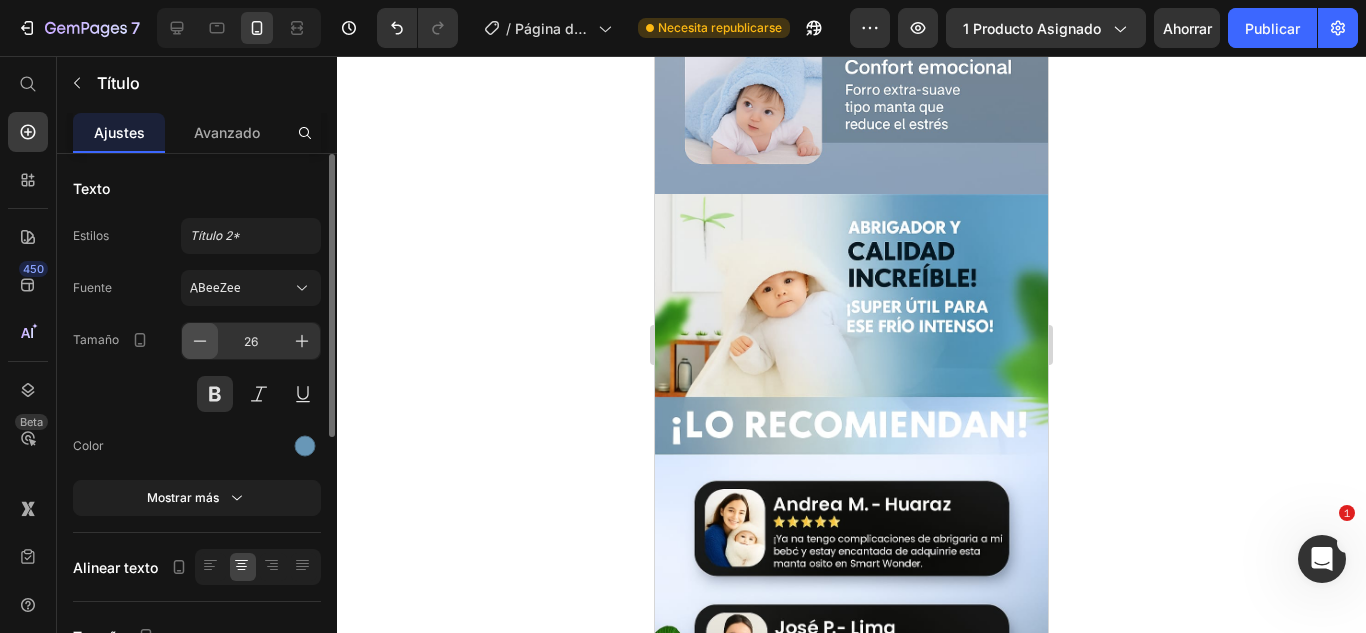 click at bounding box center (200, 341) 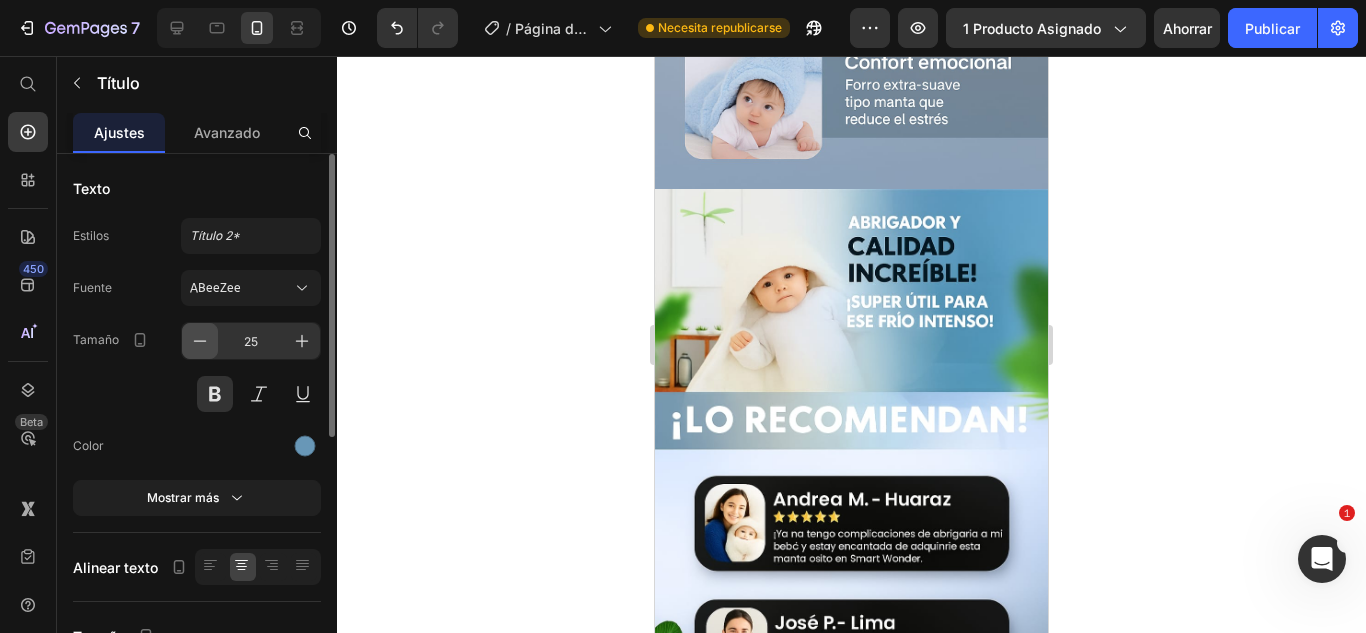click at bounding box center [200, 341] 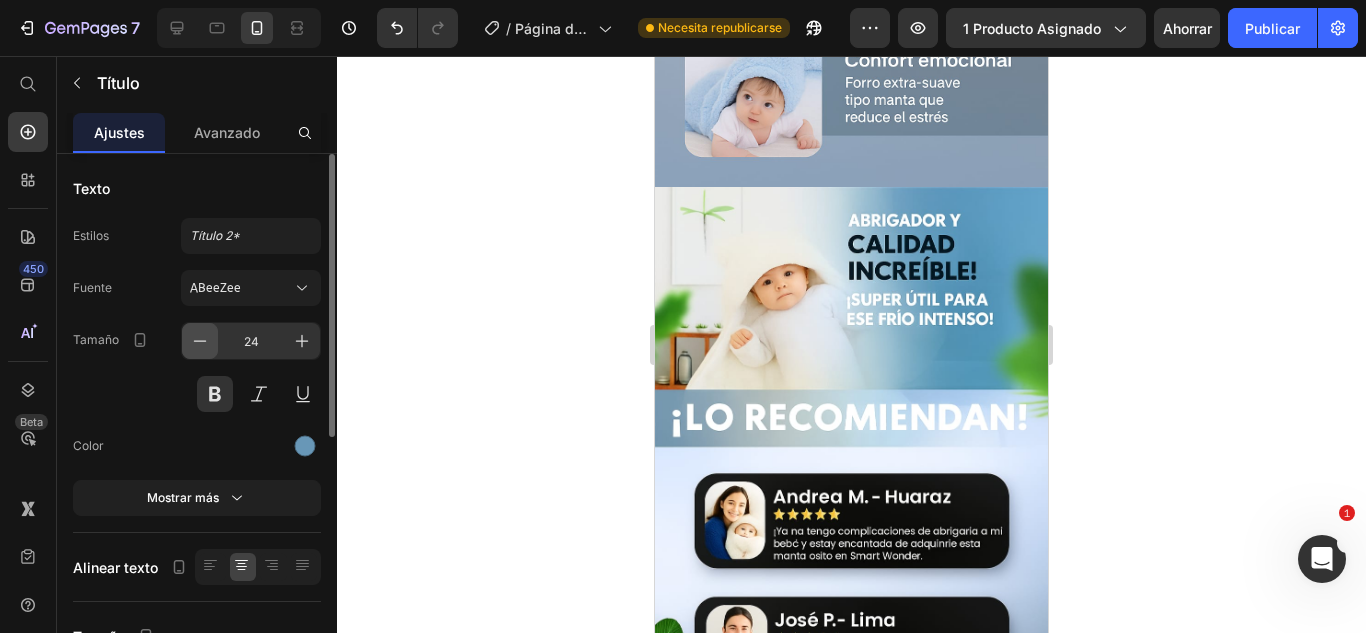 click at bounding box center (200, 341) 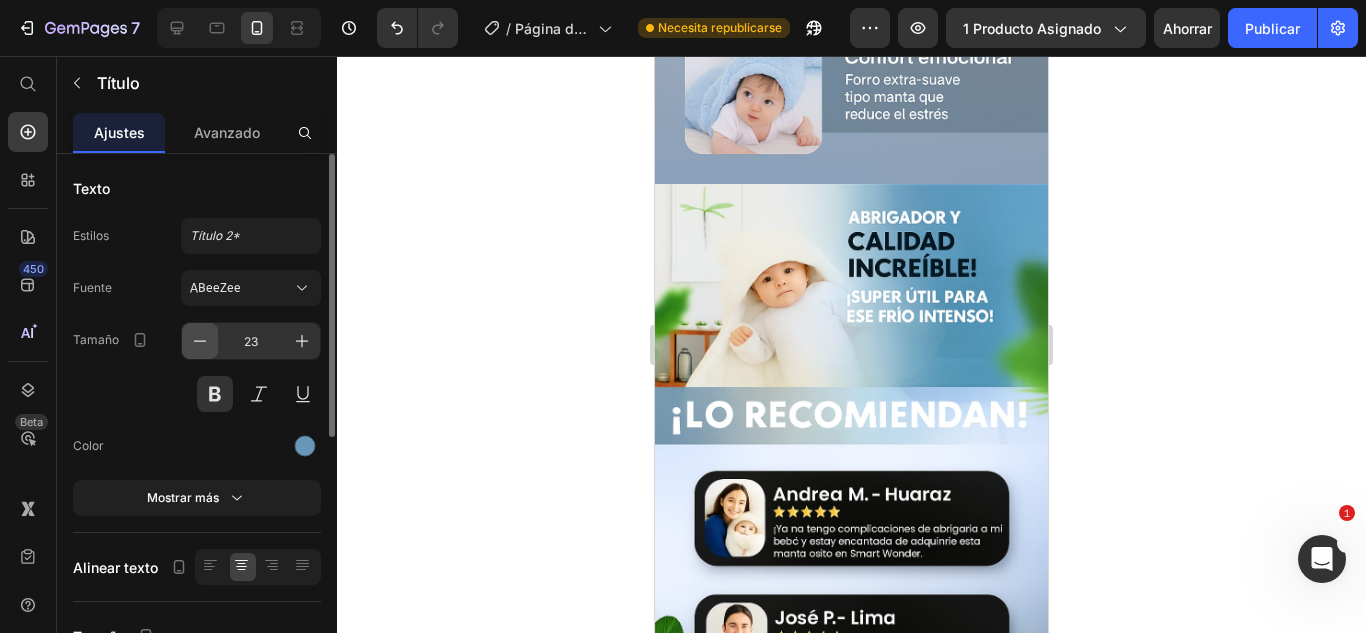 click at bounding box center (200, 341) 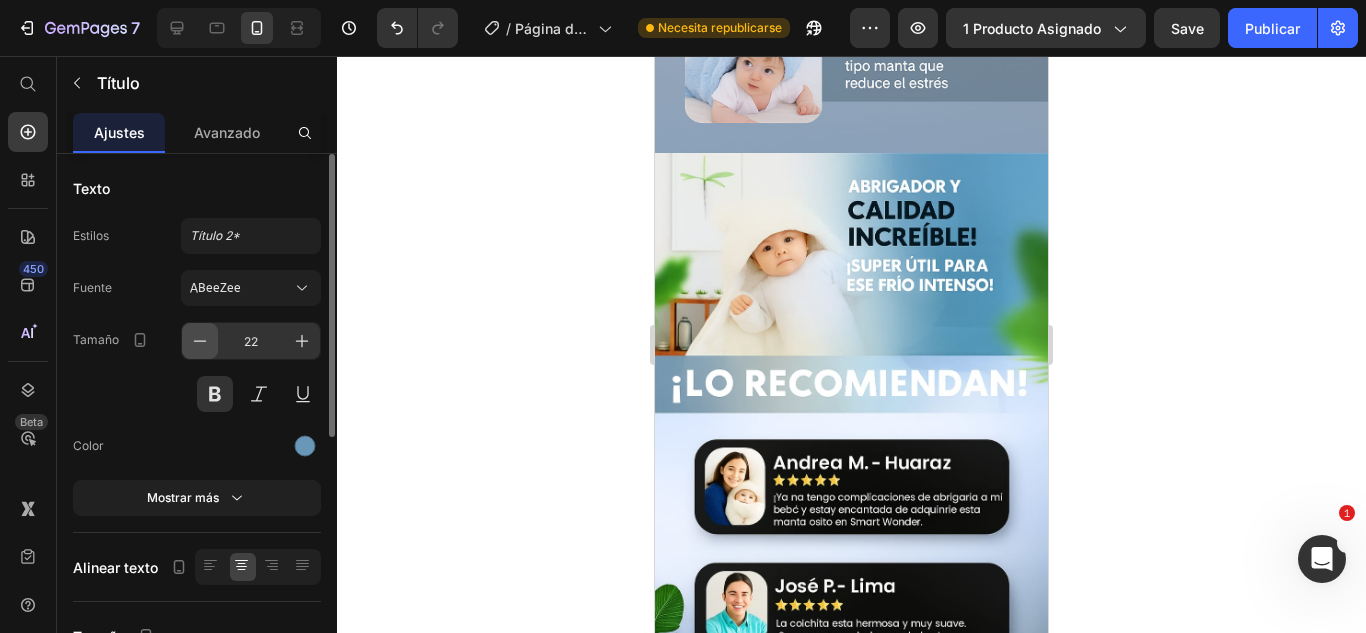 click at bounding box center [200, 341] 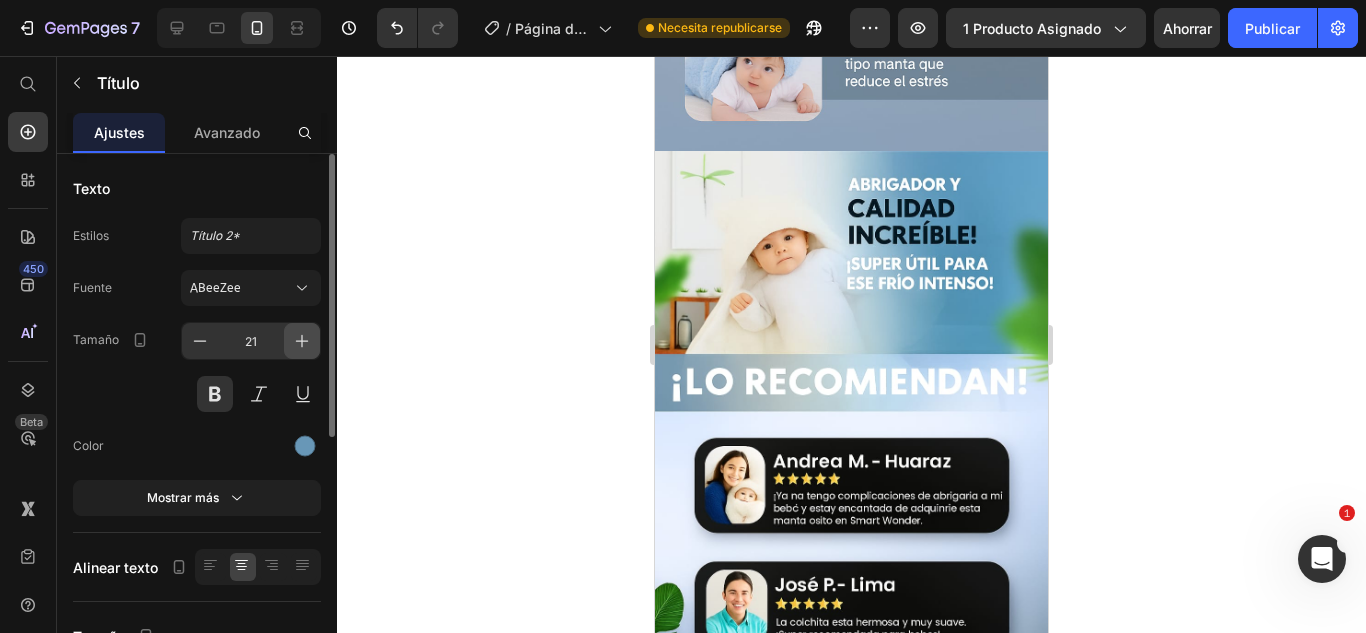 click 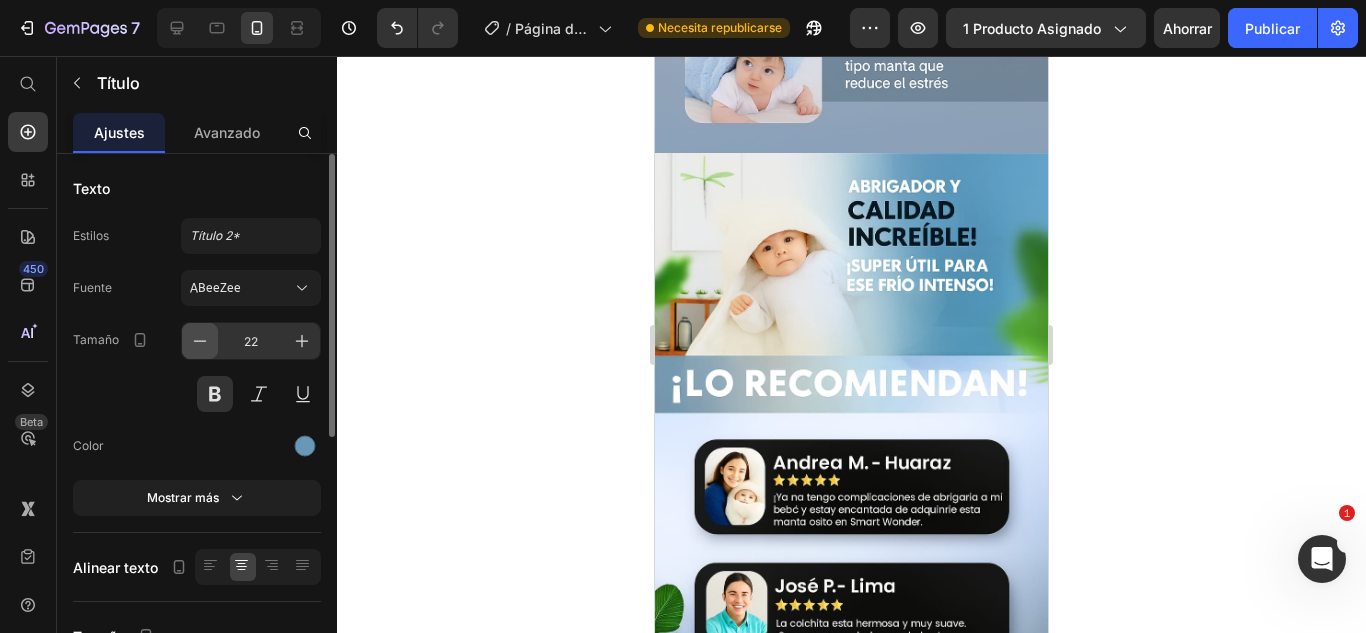 click at bounding box center [200, 341] 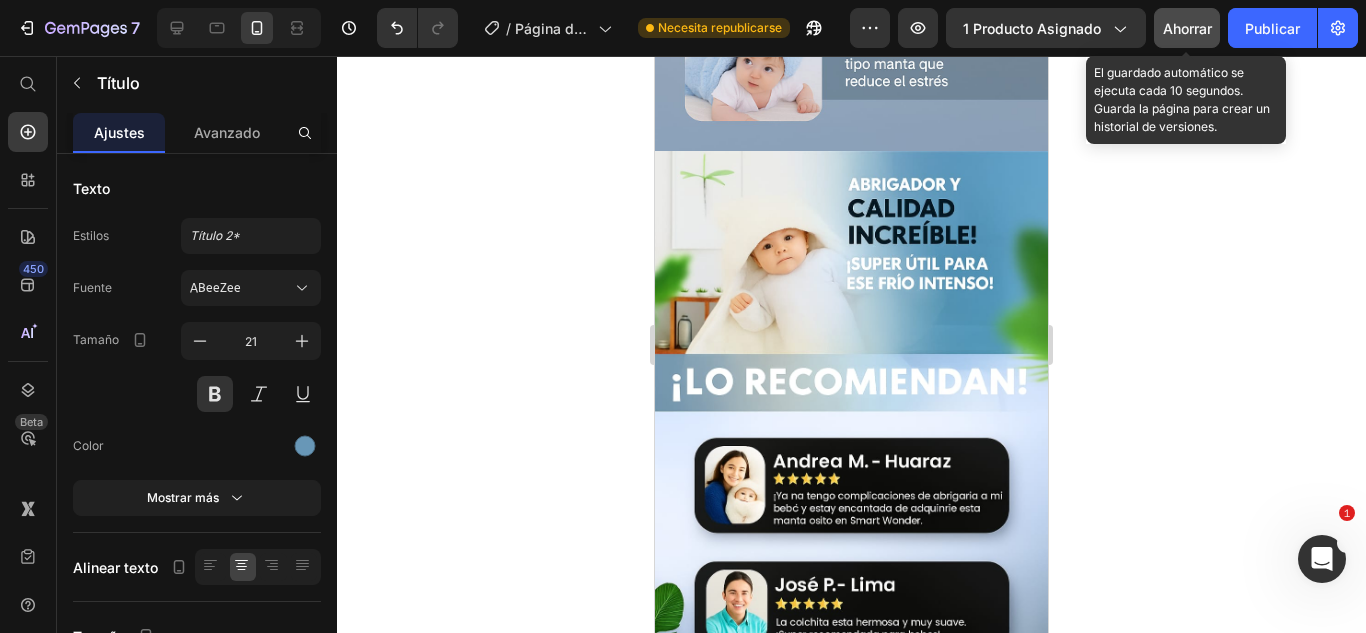 click on "Ahorrar" at bounding box center [1187, 28] 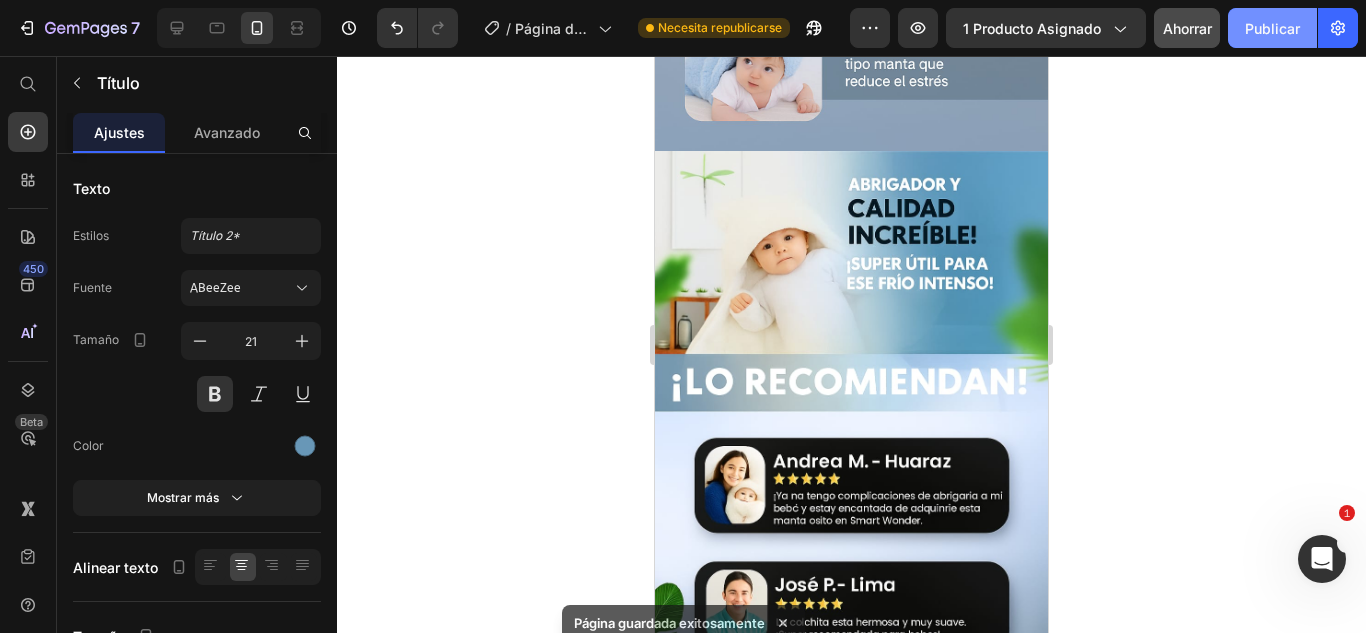 click on "Publicar" 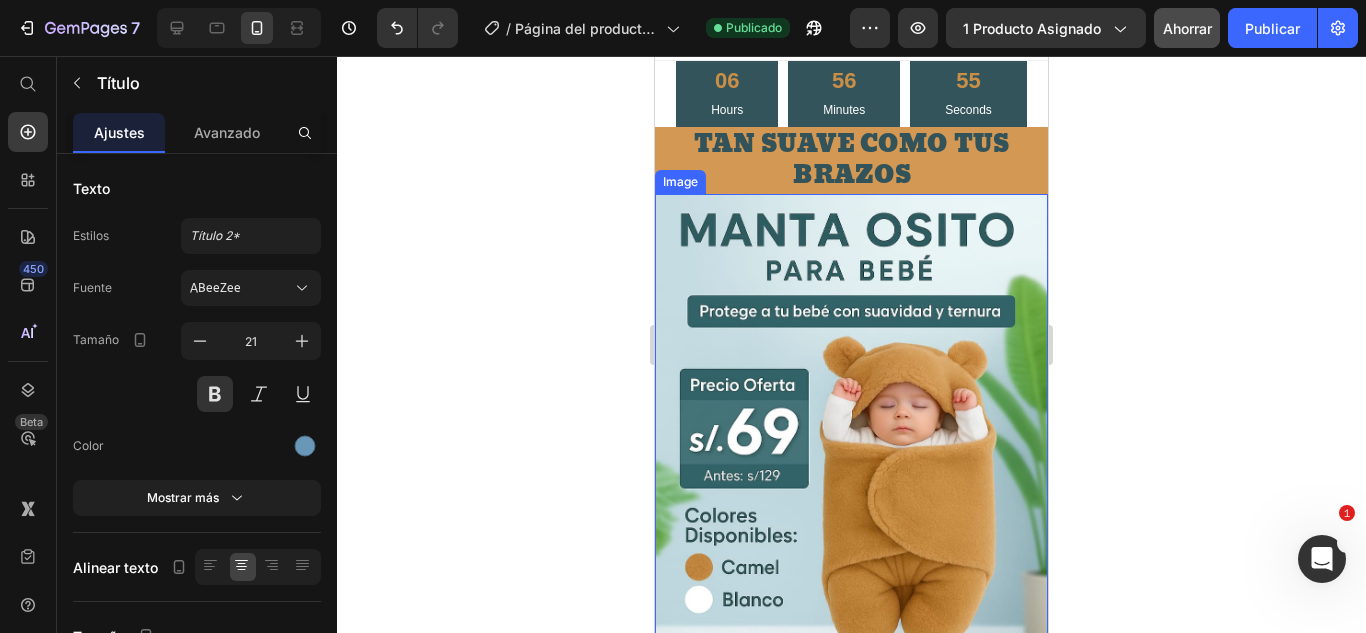 scroll, scrollTop: 0, scrollLeft: 0, axis: both 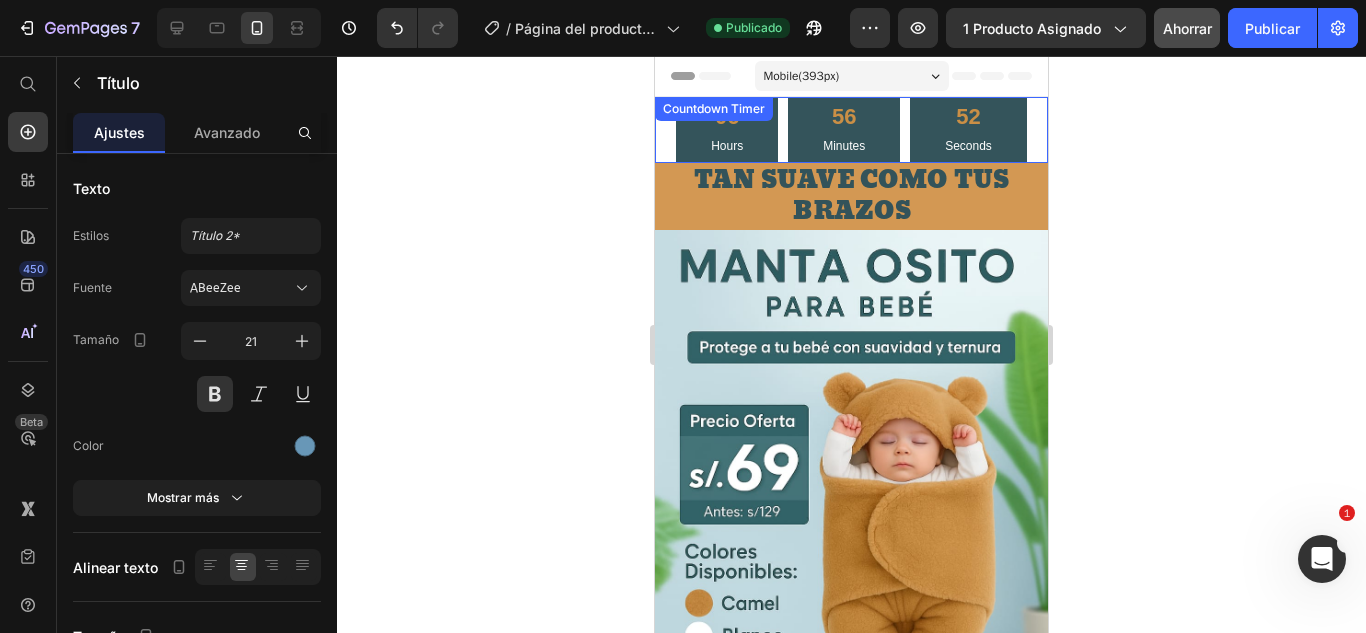 click on "56 Minutes" at bounding box center [844, 130] 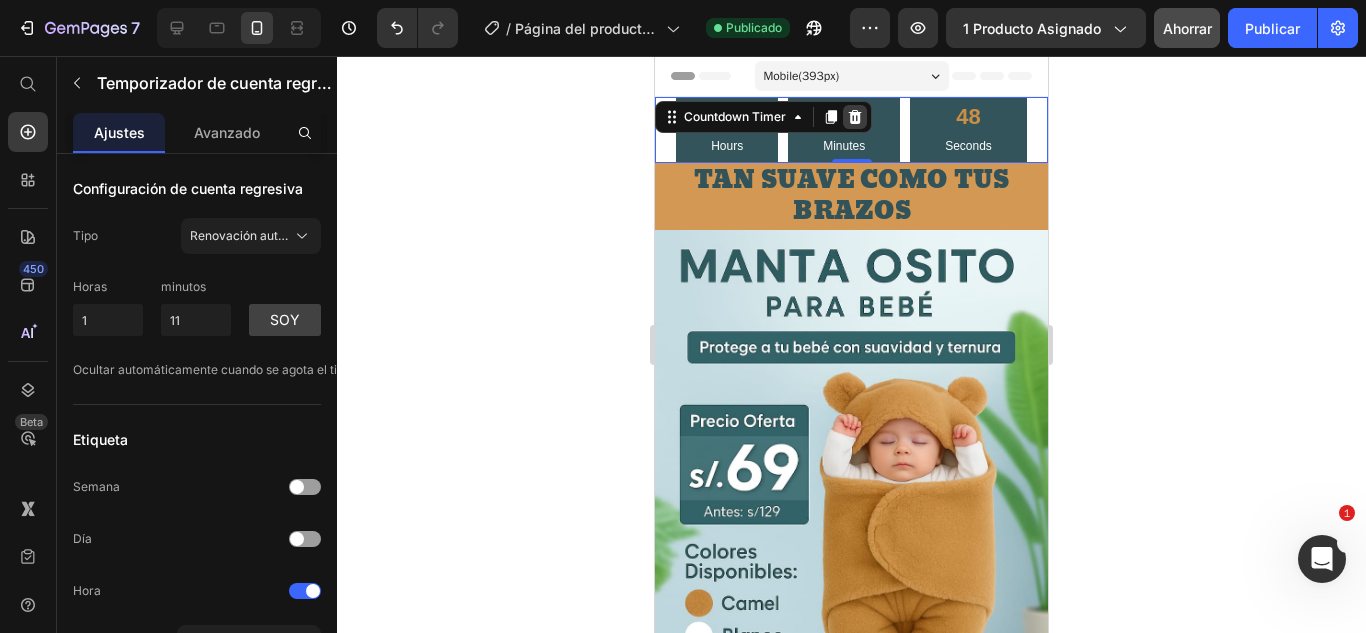 click 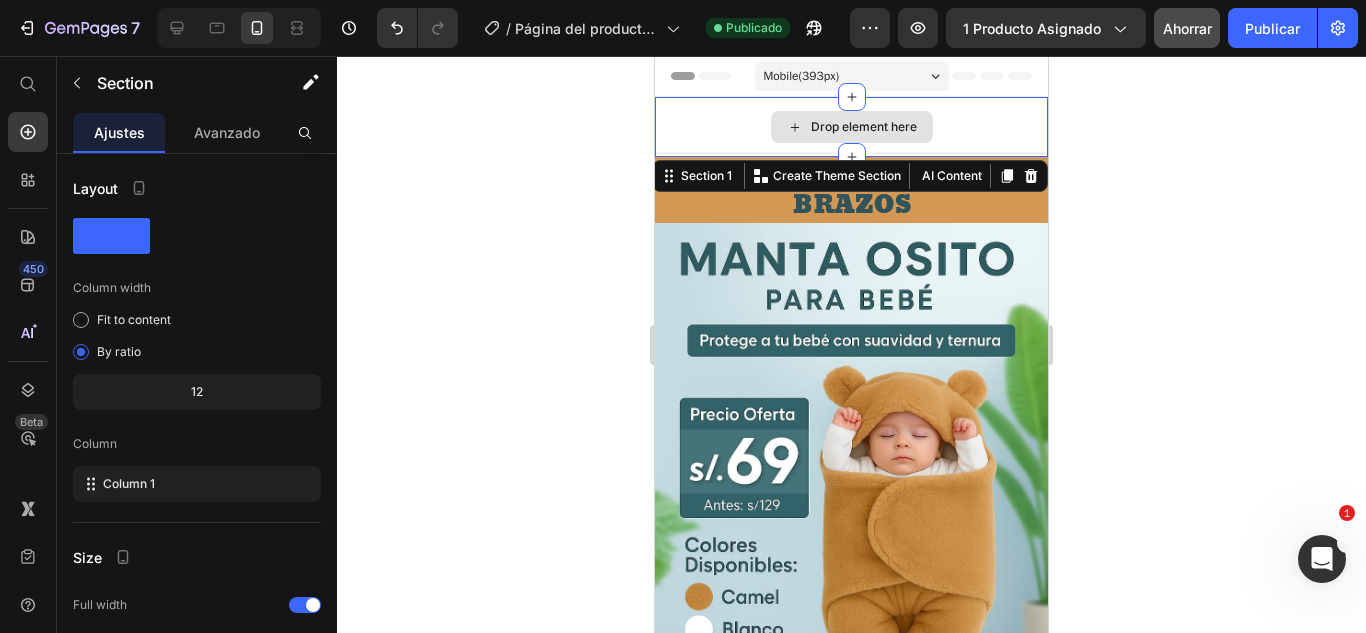click on "Drop element here" at bounding box center (851, 127) 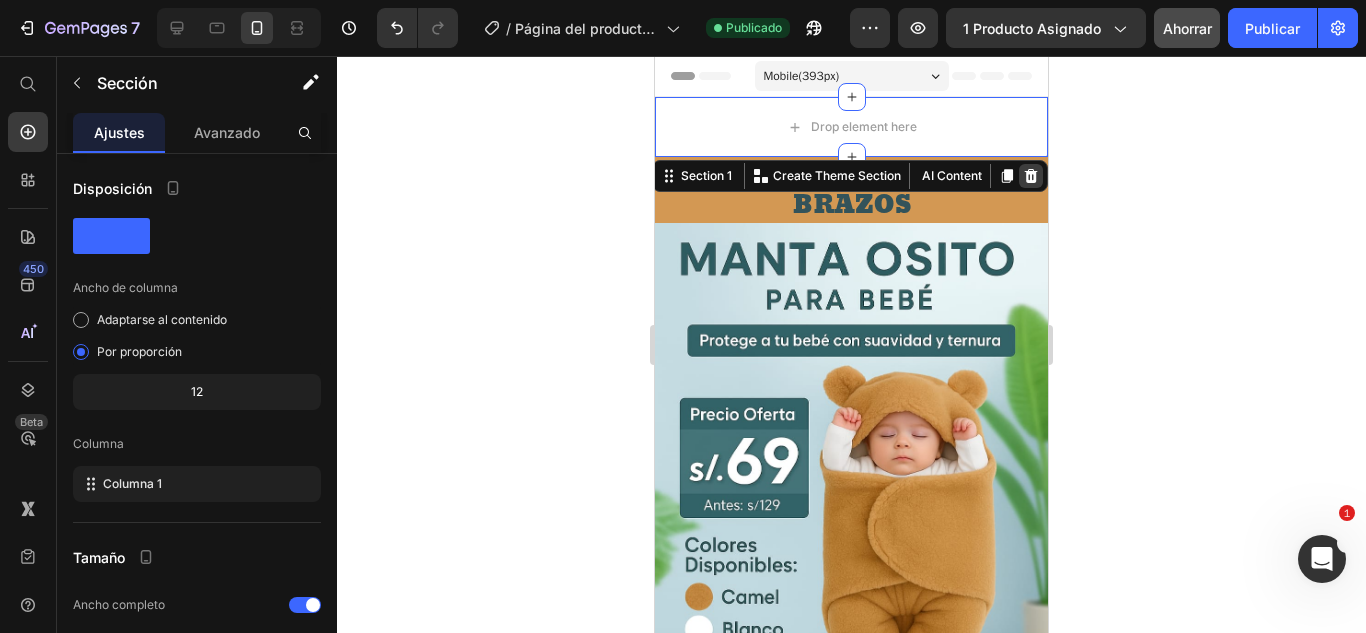 click 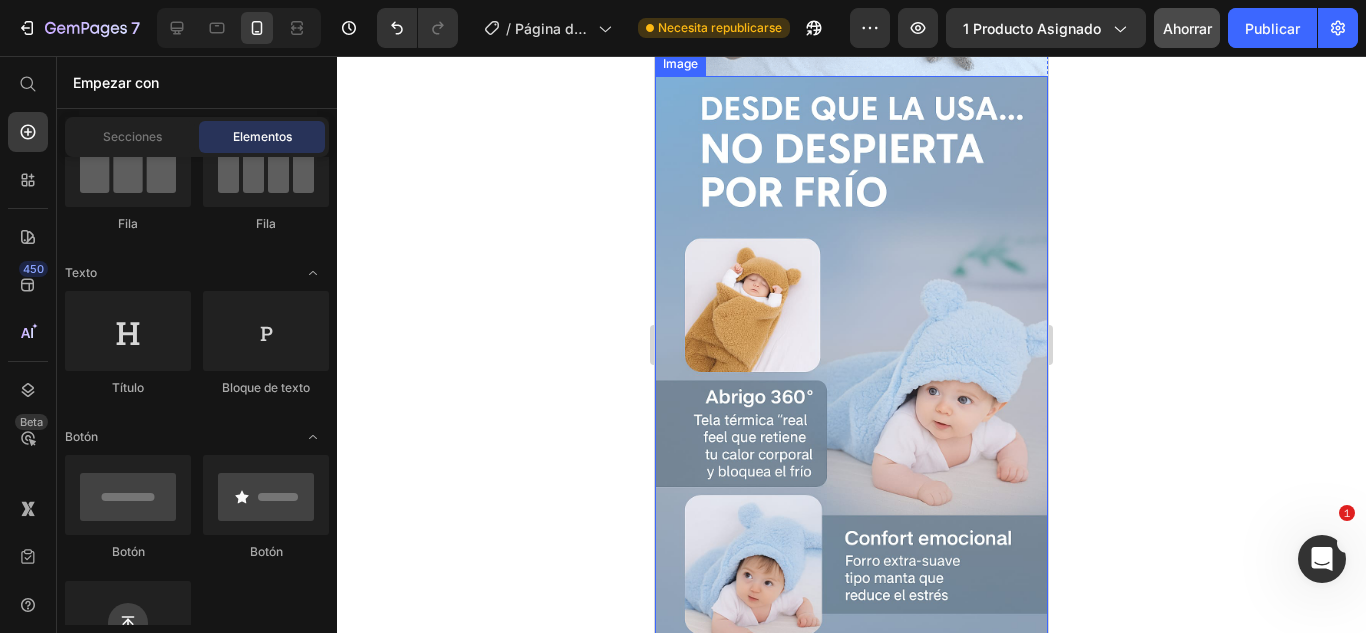 scroll, scrollTop: 2146, scrollLeft: 0, axis: vertical 